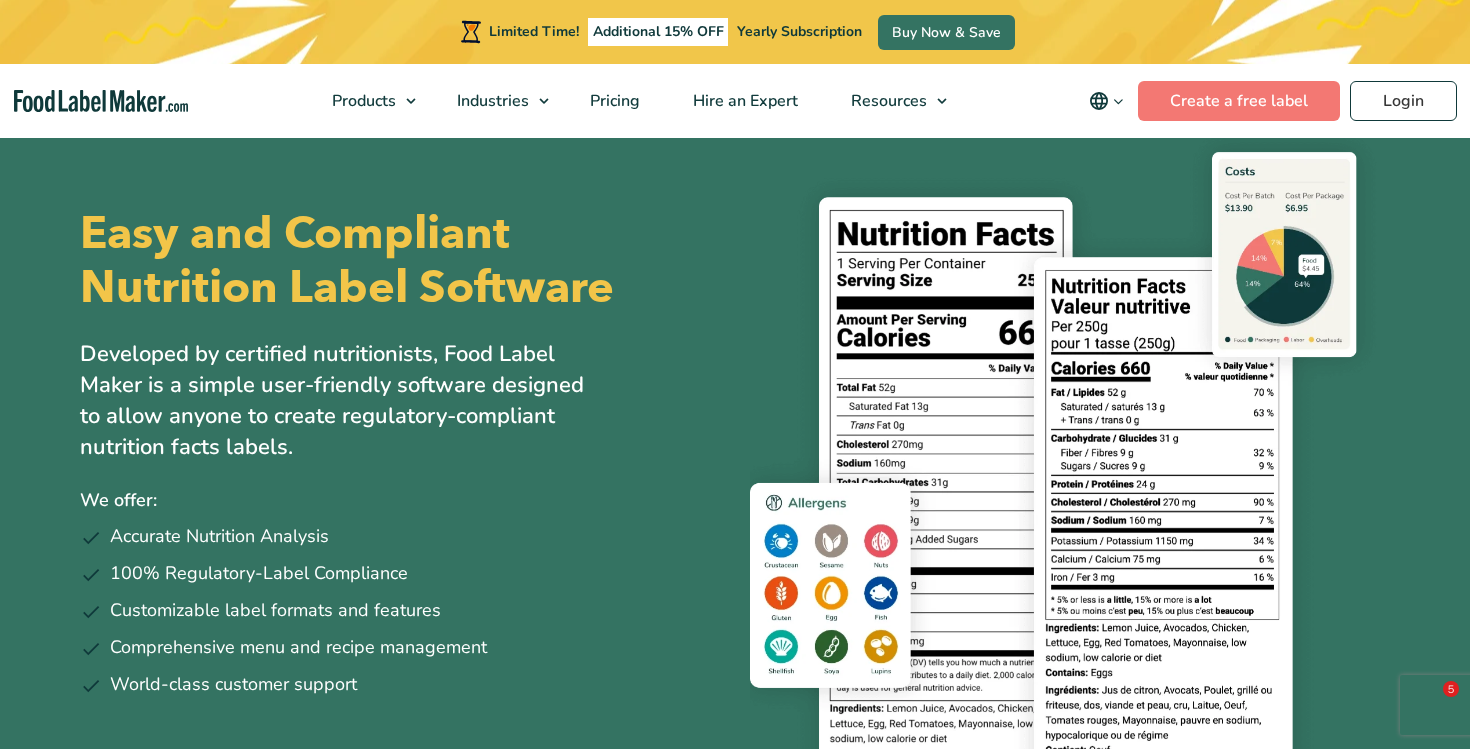 scroll, scrollTop: 0, scrollLeft: 0, axis: both 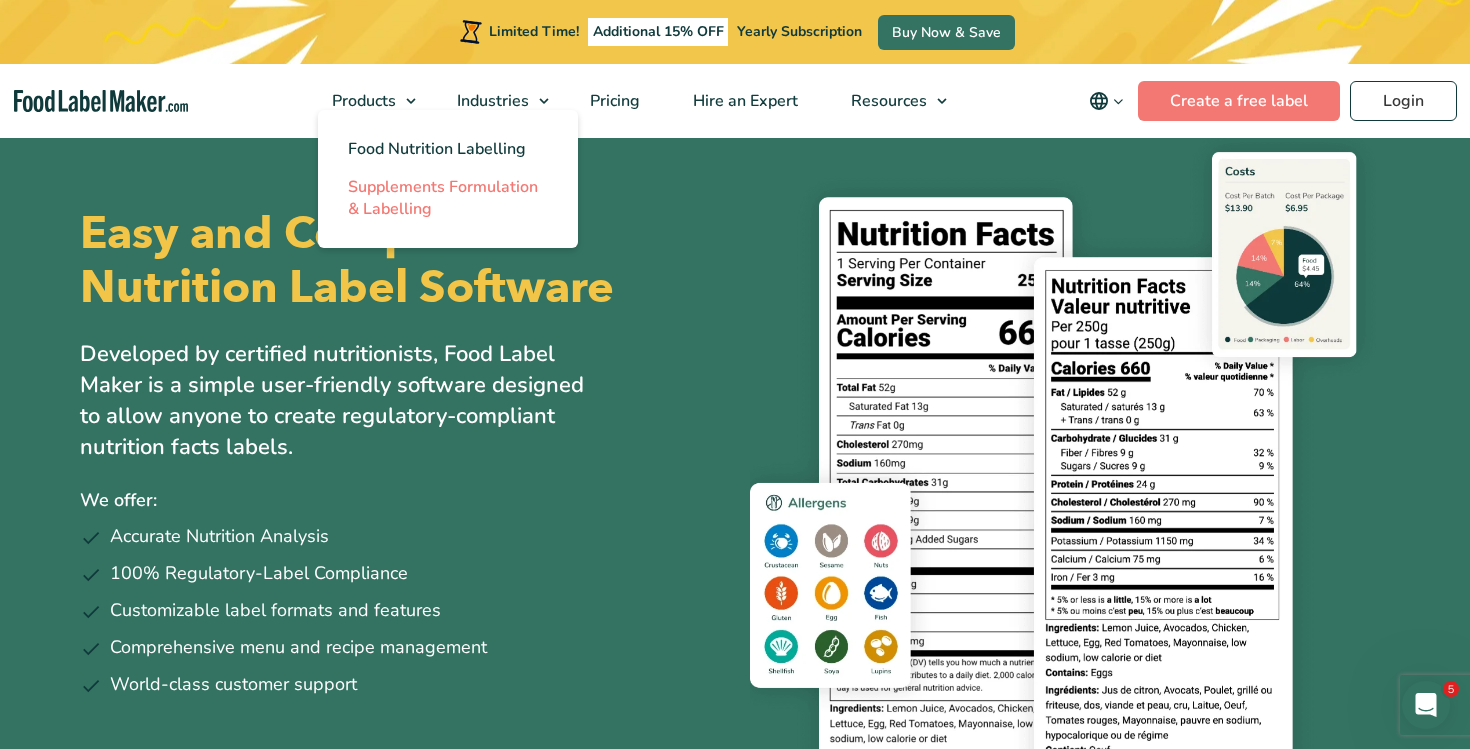 click on "Supplements Formulation & Labelling" at bounding box center [443, 198] 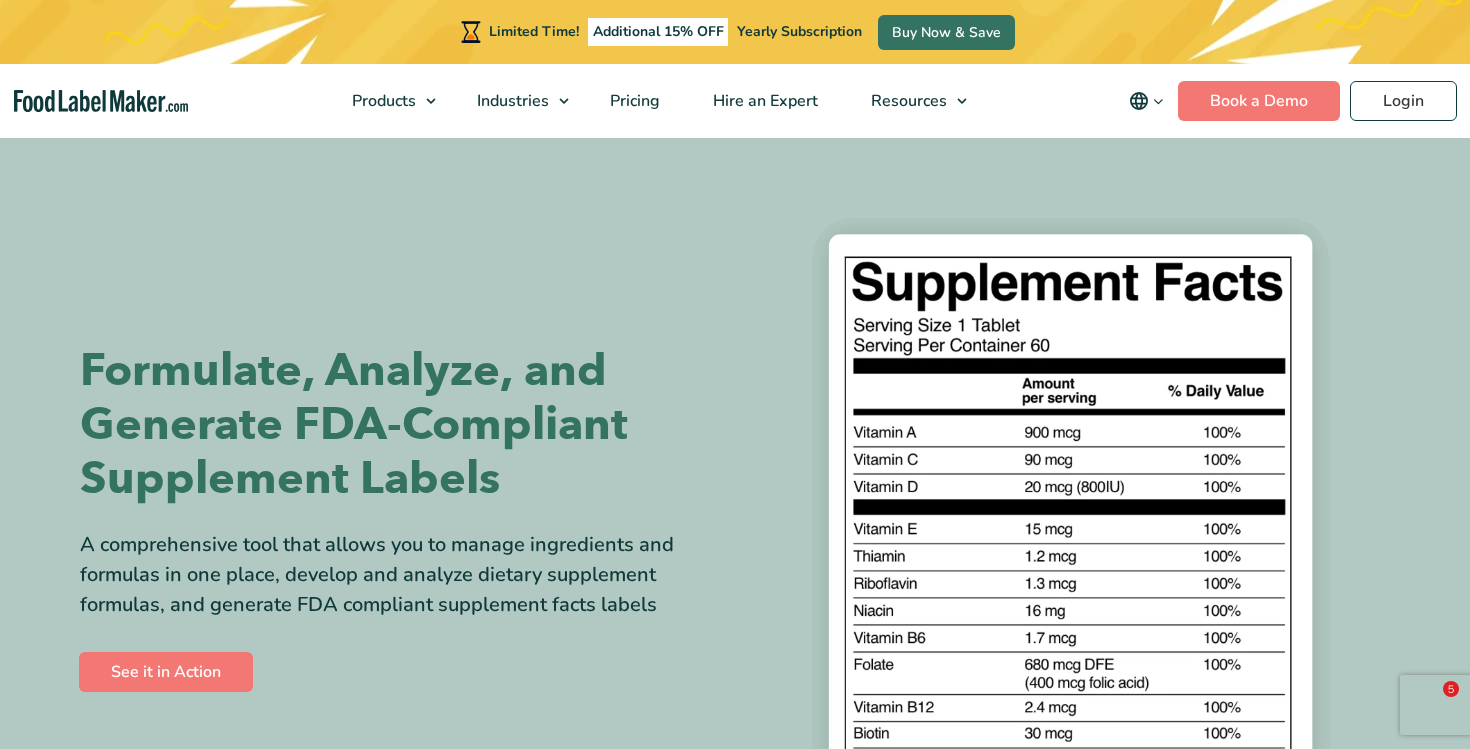scroll, scrollTop: 0, scrollLeft: 0, axis: both 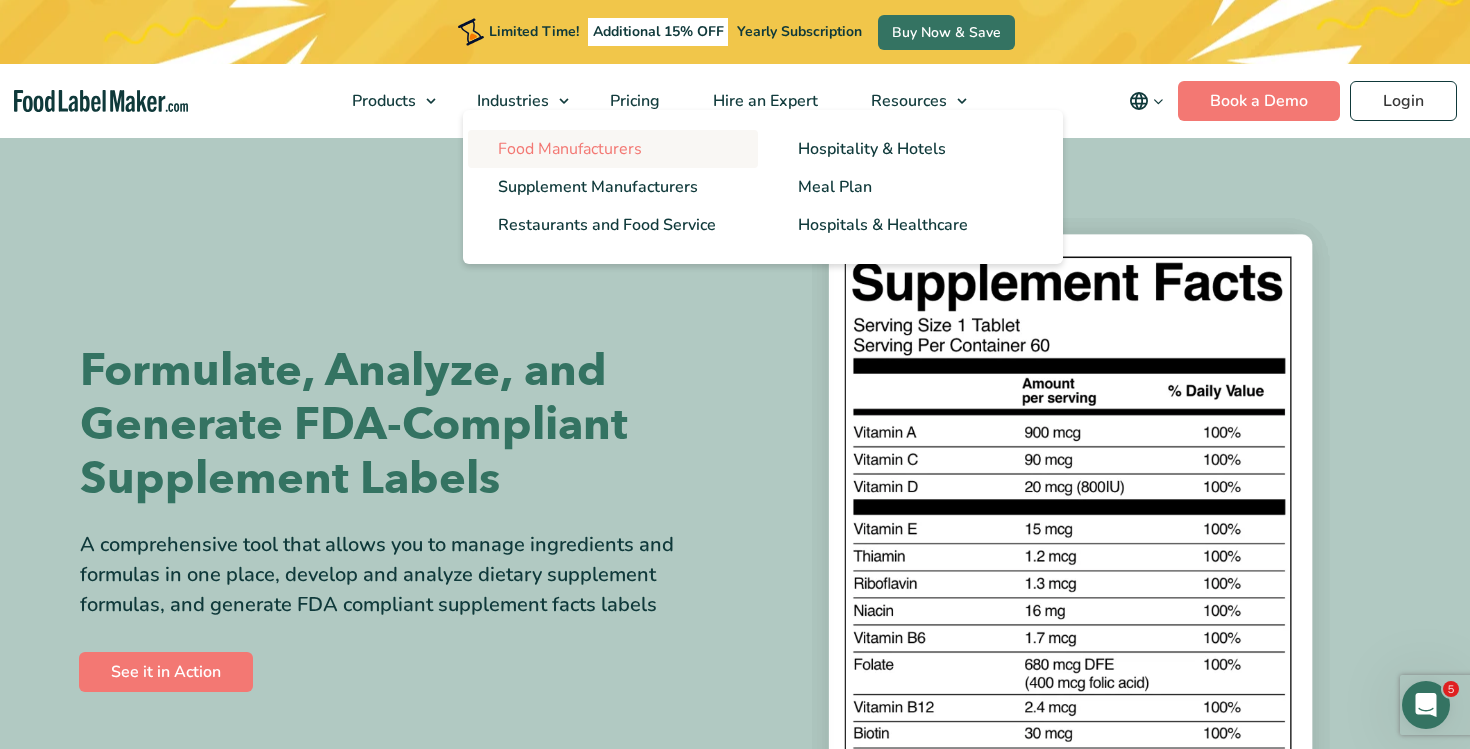 click on "Food Manufacturers" at bounding box center (570, 149) 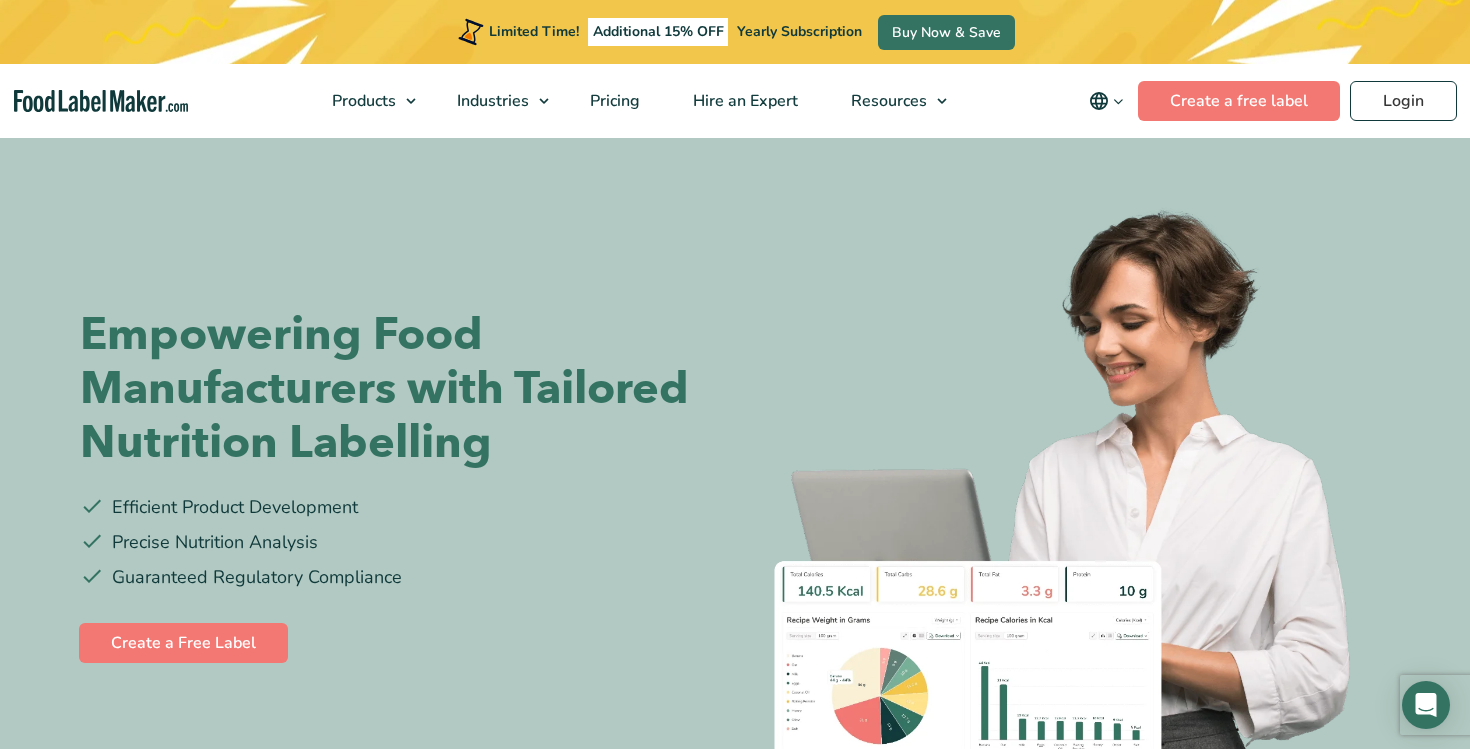 scroll, scrollTop: 0, scrollLeft: 0, axis: both 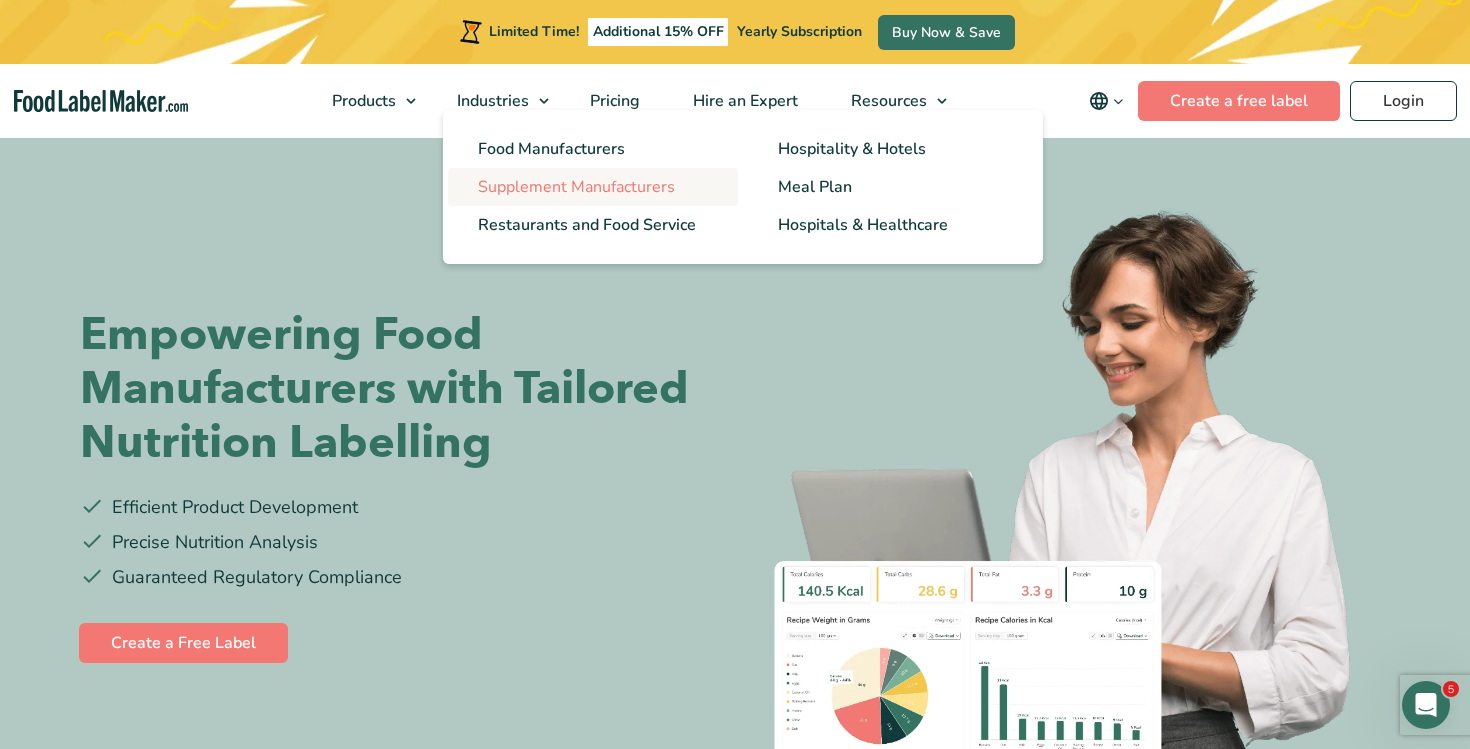 click on "Supplement Manufacturers" at bounding box center [576, 187] 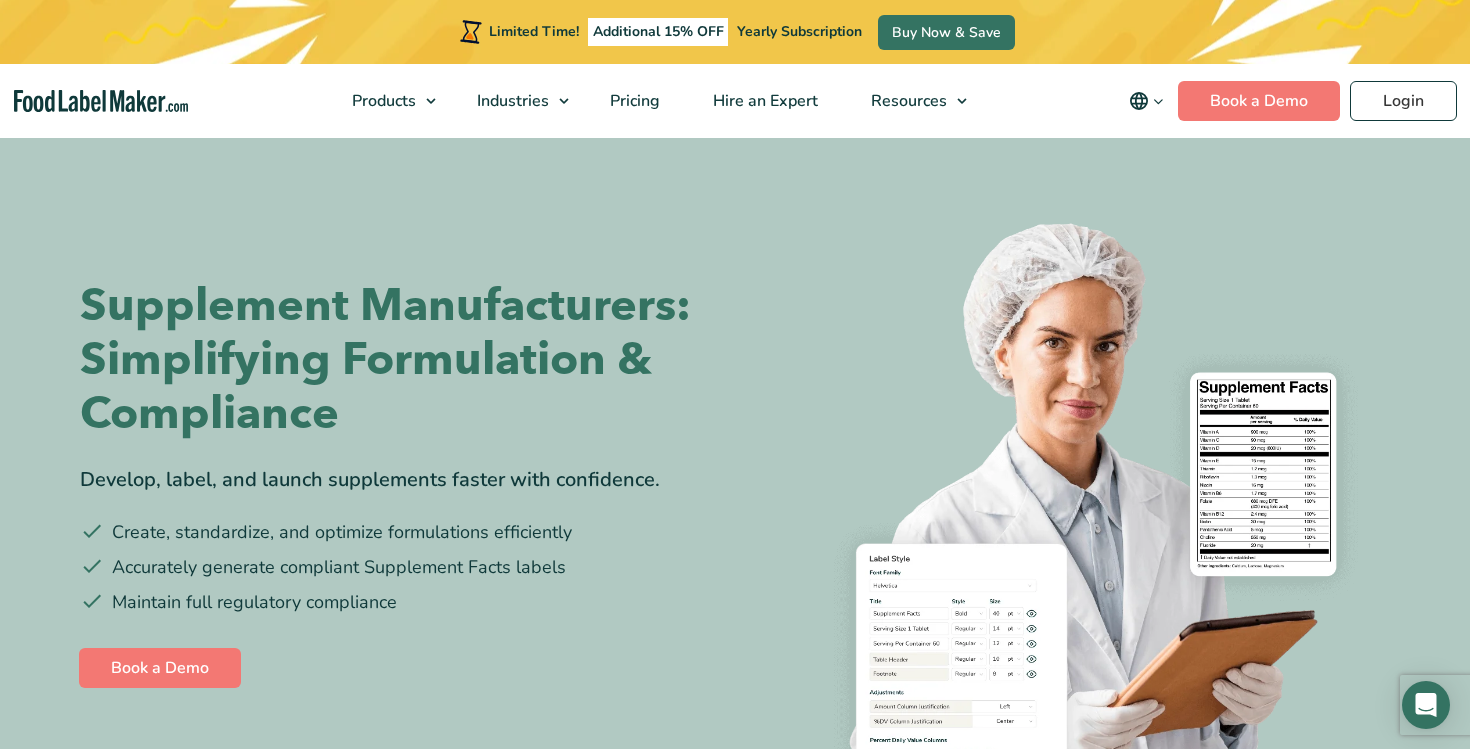 scroll, scrollTop: 0, scrollLeft: 0, axis: both 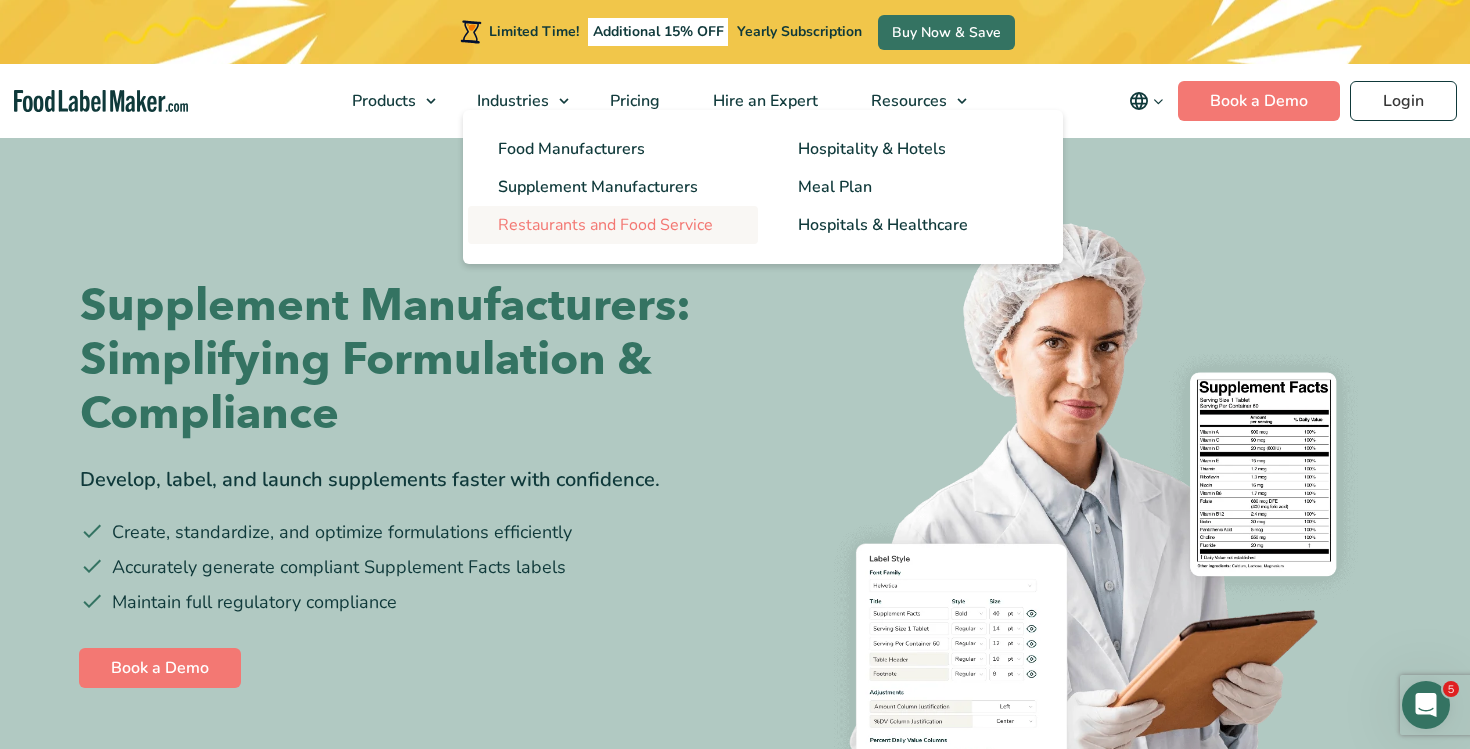 click on "Restaurants and Food Service" at bounding box center [605, 225] 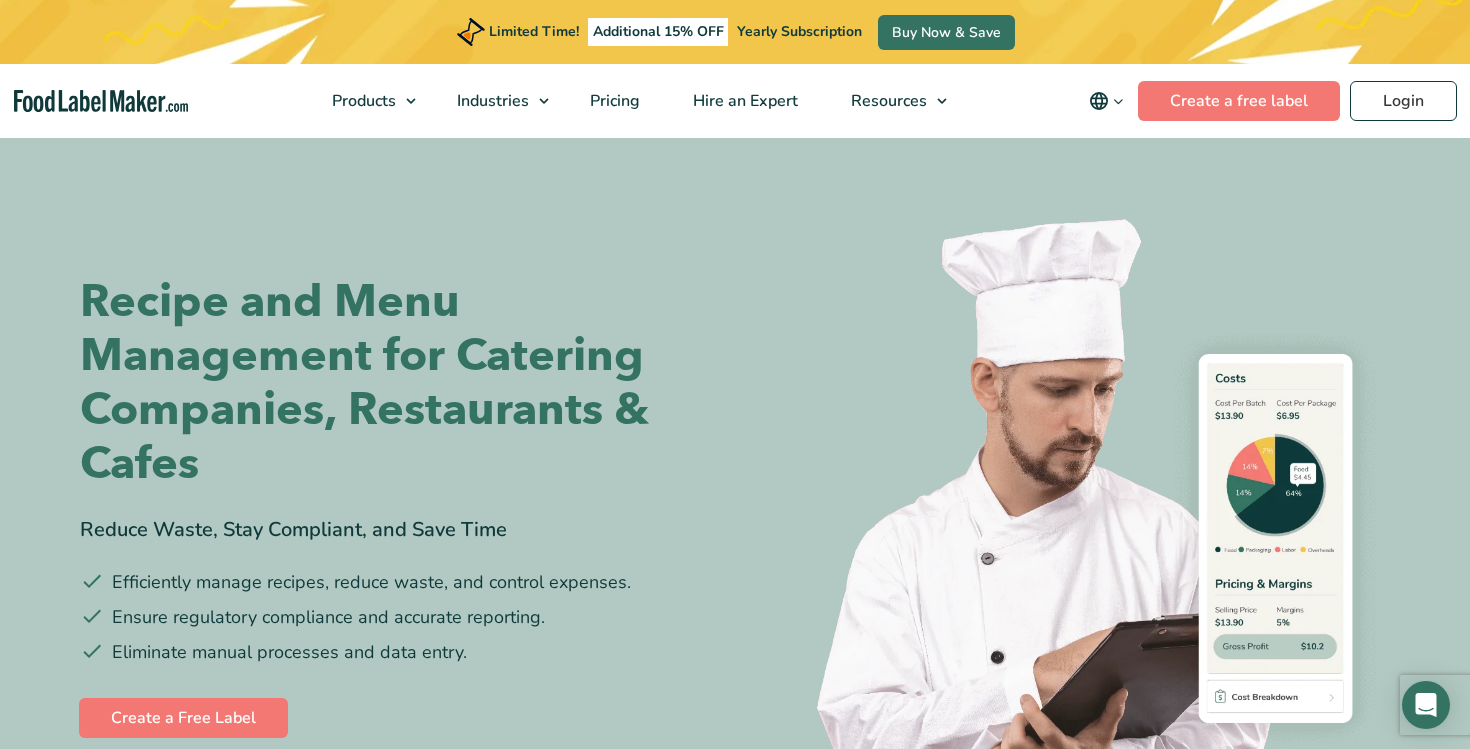 scroll, scrollTop: 0, scrollLeft: 0, axis: both 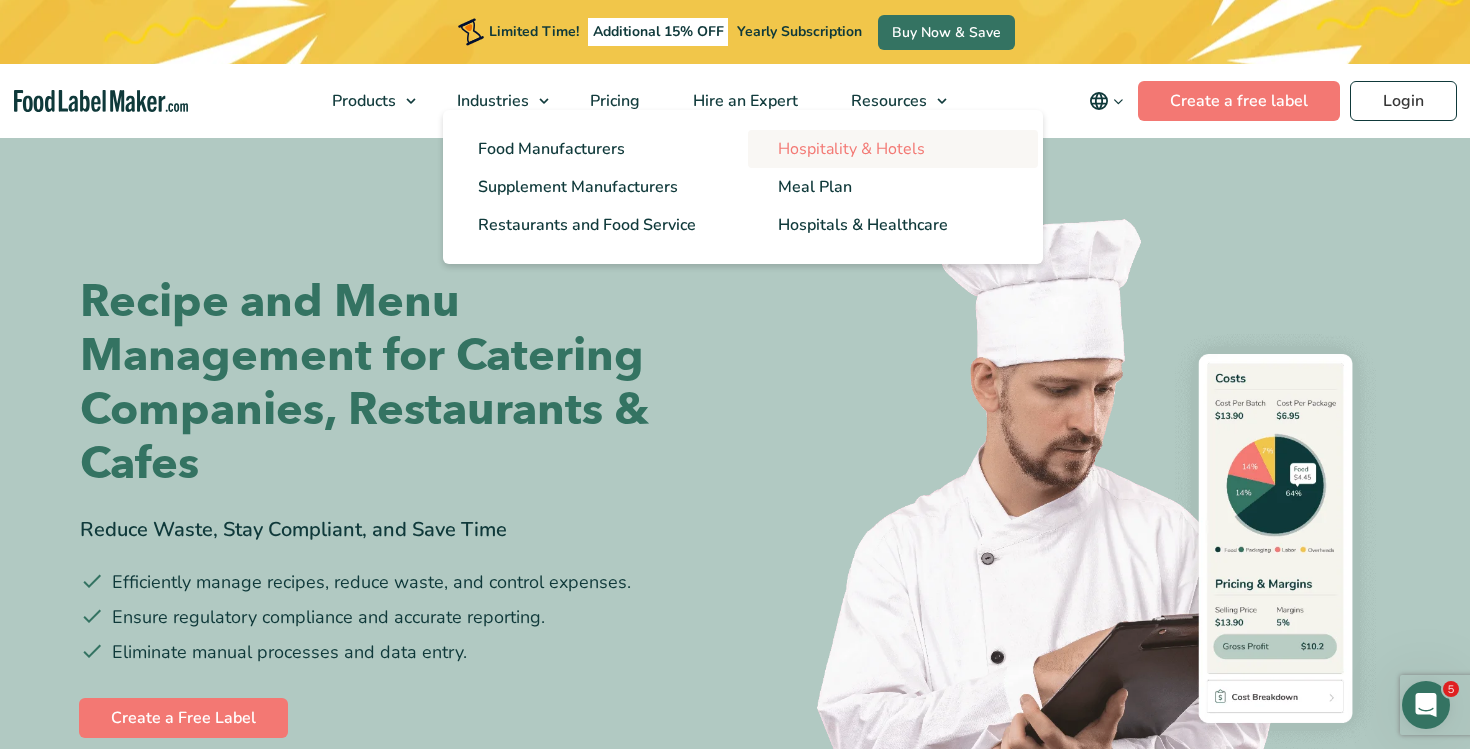 click on "Hospitality & Hotels" at bounding box center [851, 149] 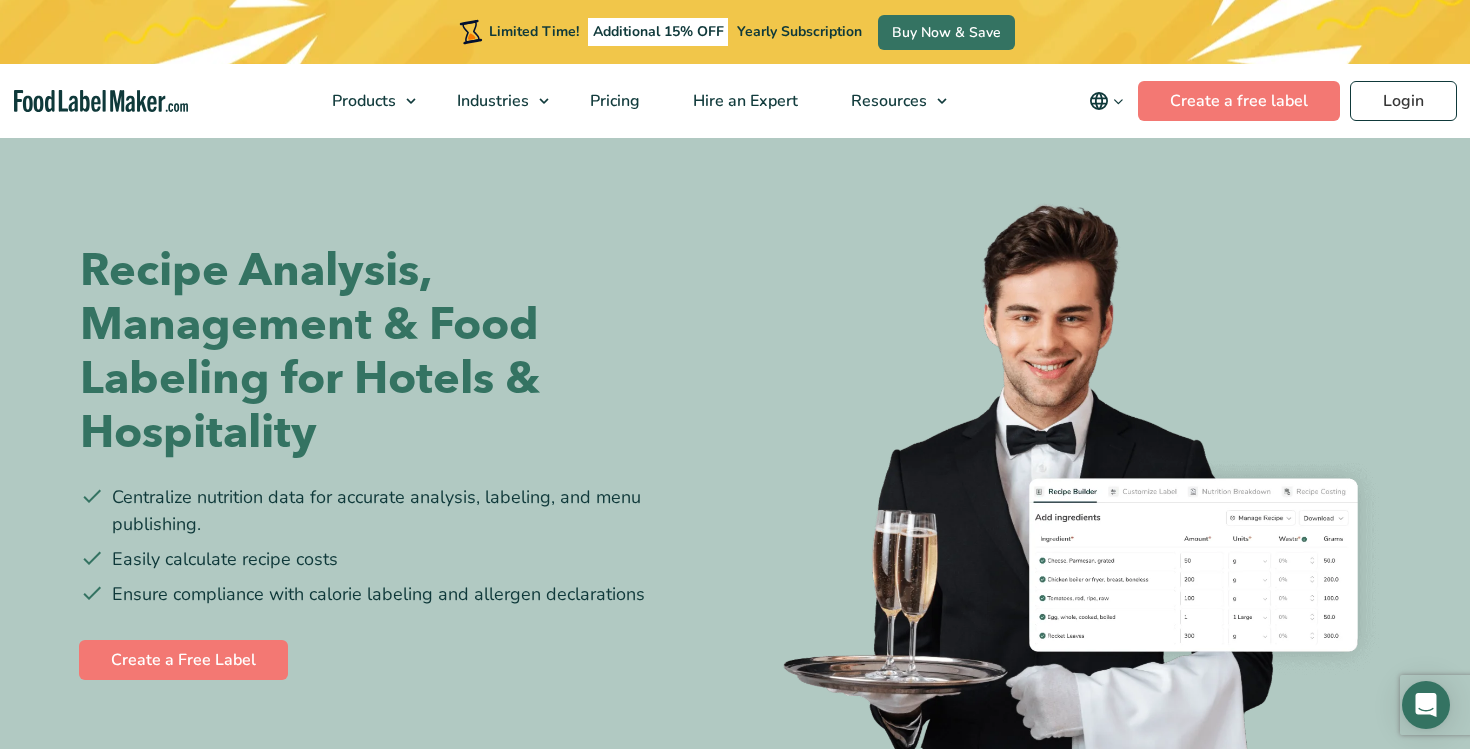 scroll, scrollTop: 0, scrollLeft: 0, axis: both 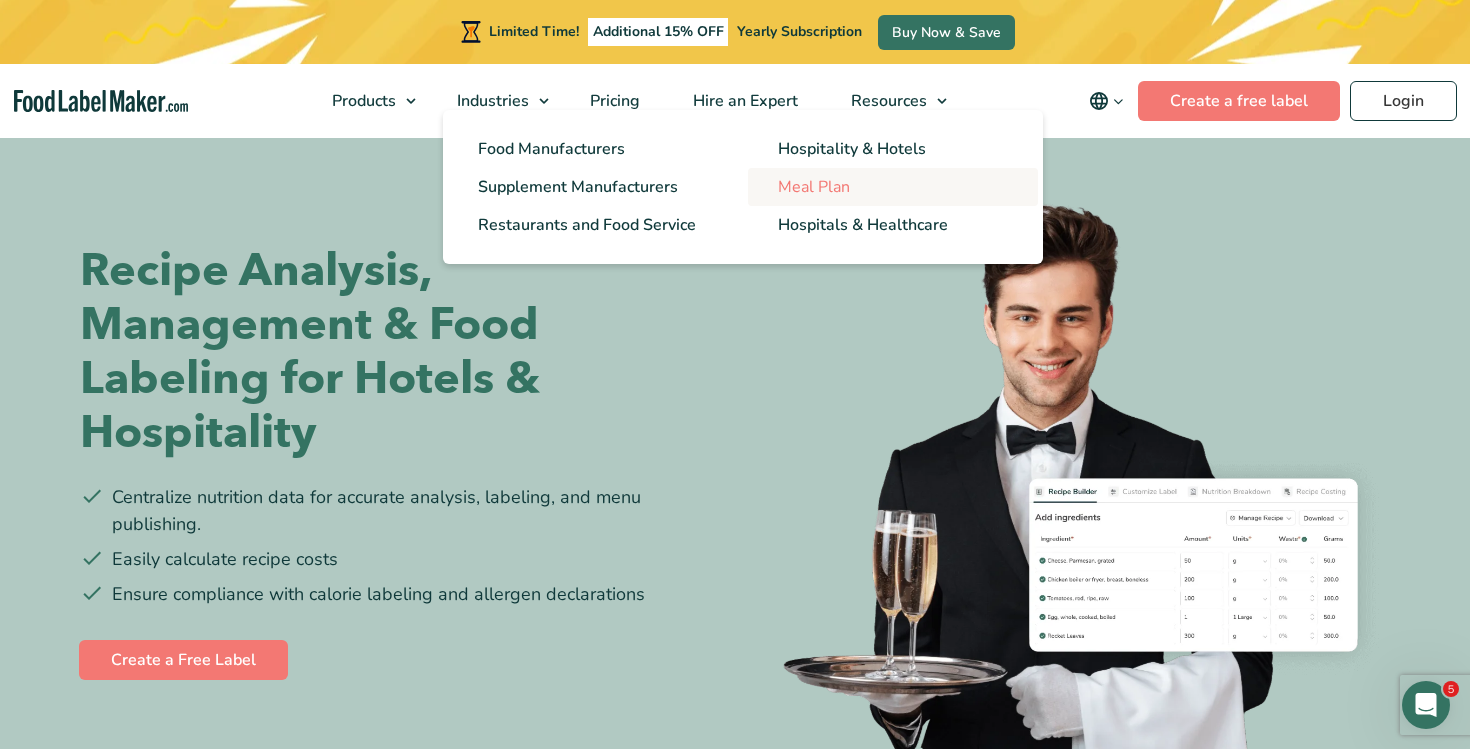 click on "Meal Plan" at bounding box center [814, 187] 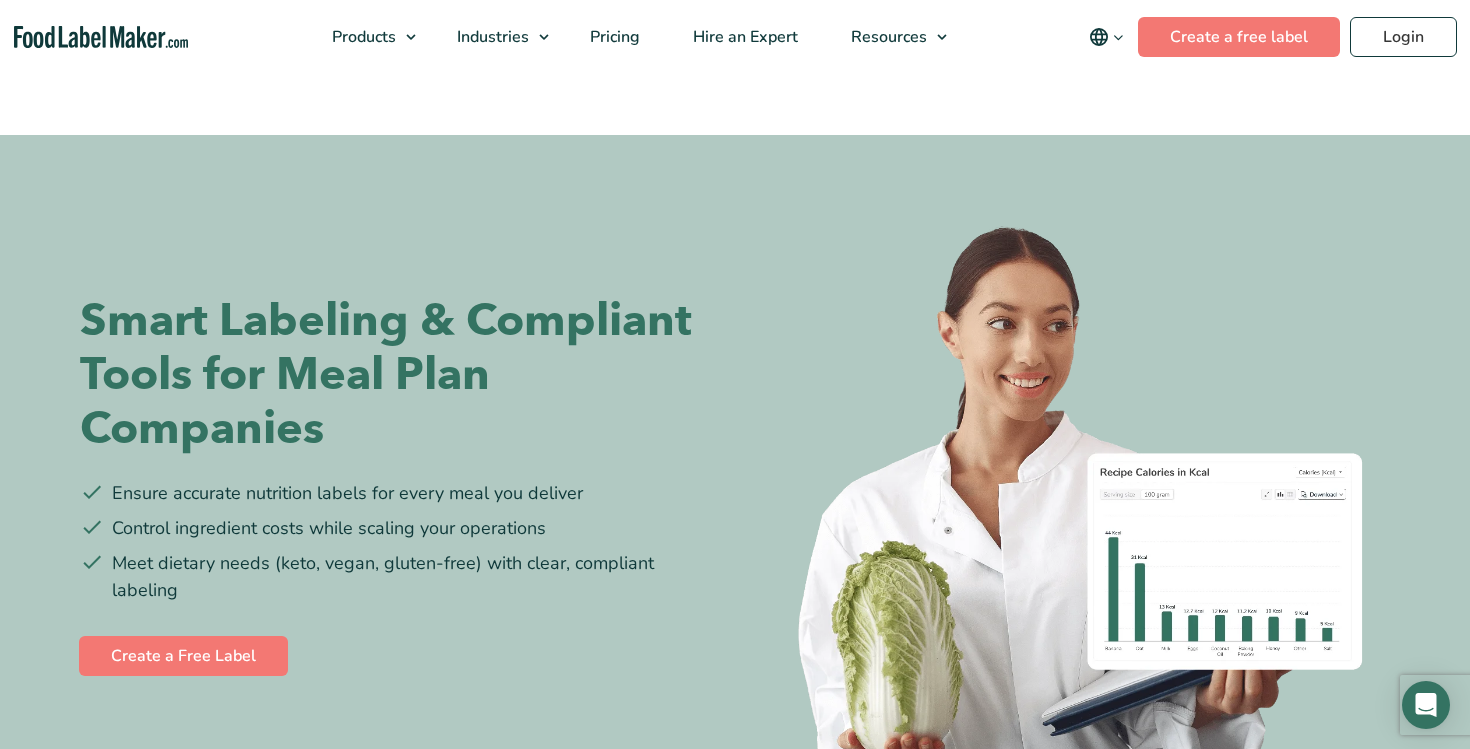scroll, scrollTop: 0, scrollLeft: 0, axis: both 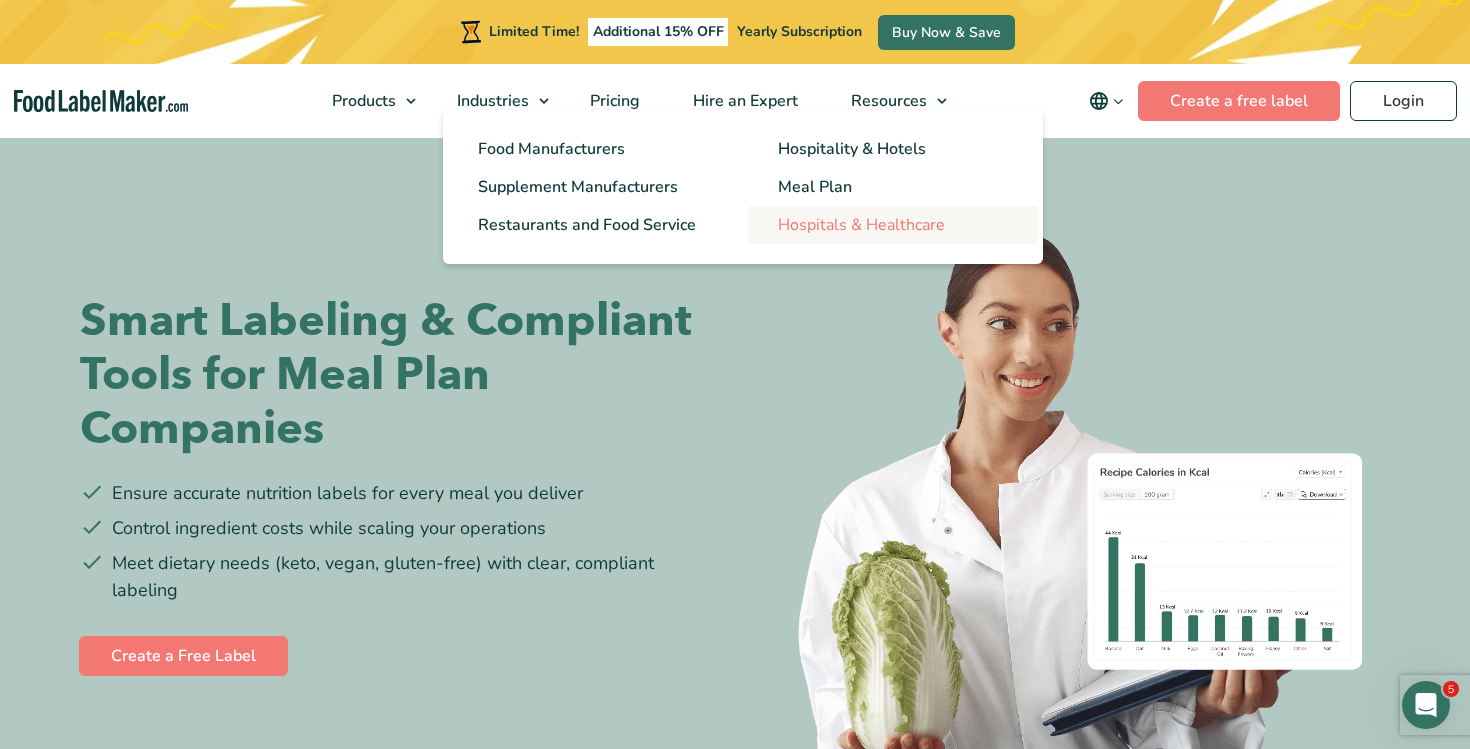 click on "Hospitals & Healthcare" at bounding box center (861, 225) 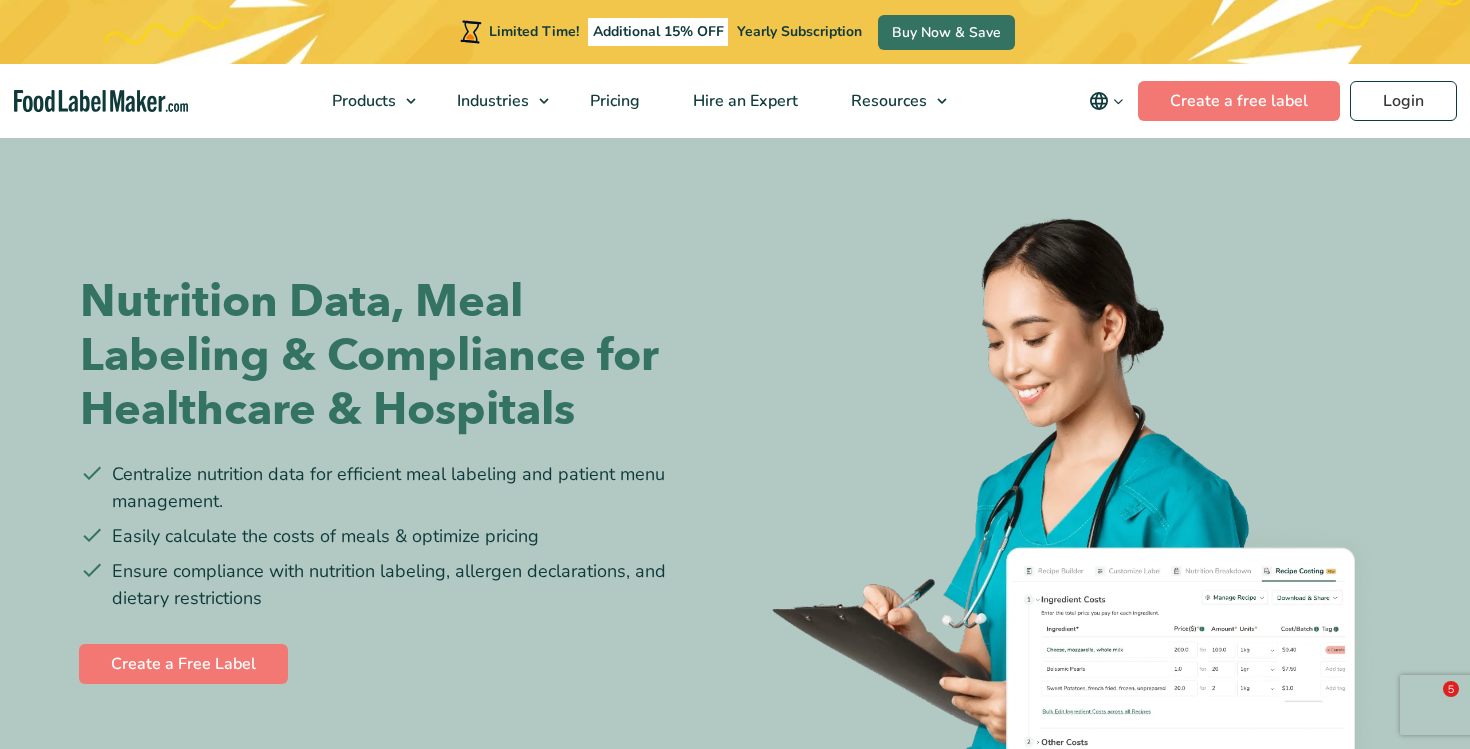 scroll, scrollTop: 0, scrollLeft: 0, axis: both 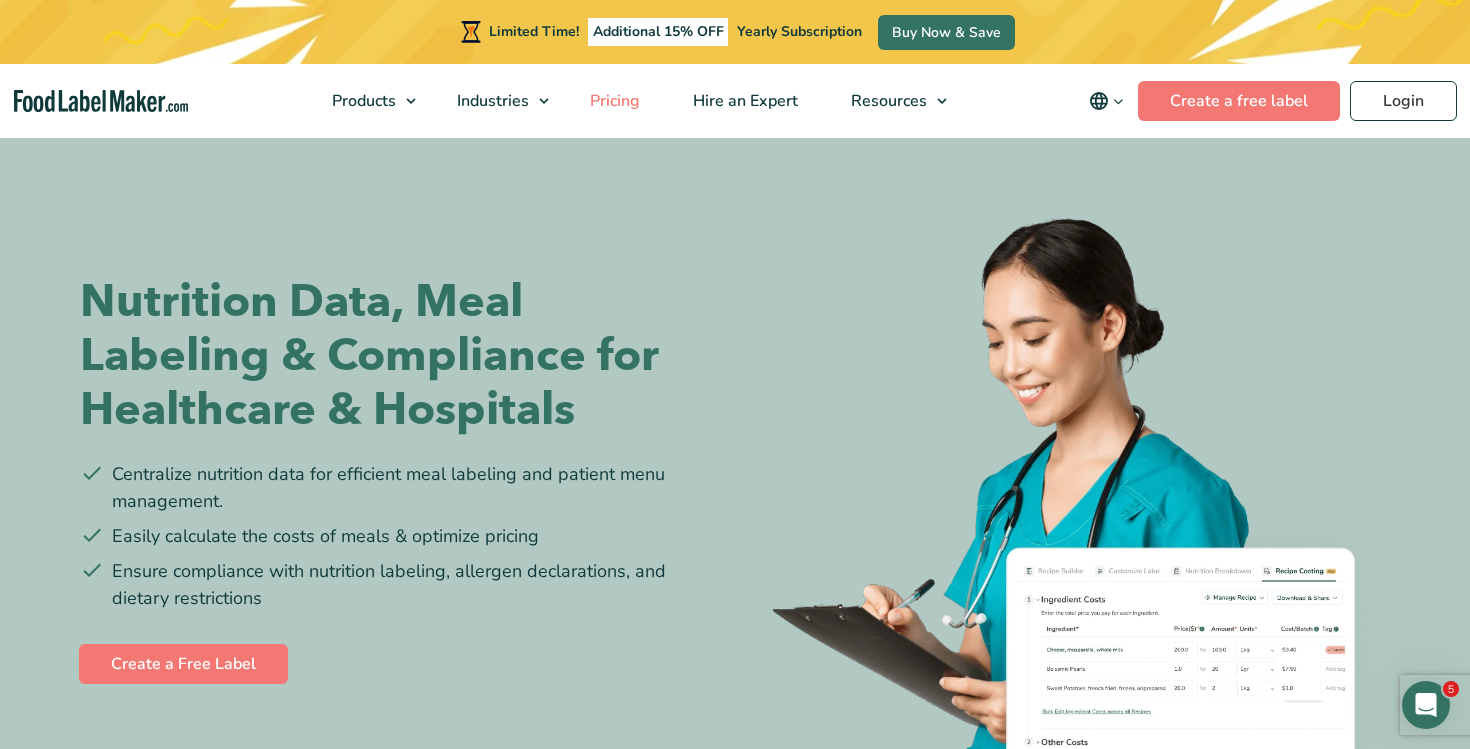click on "Pricing" at bounding box center (613, 101) 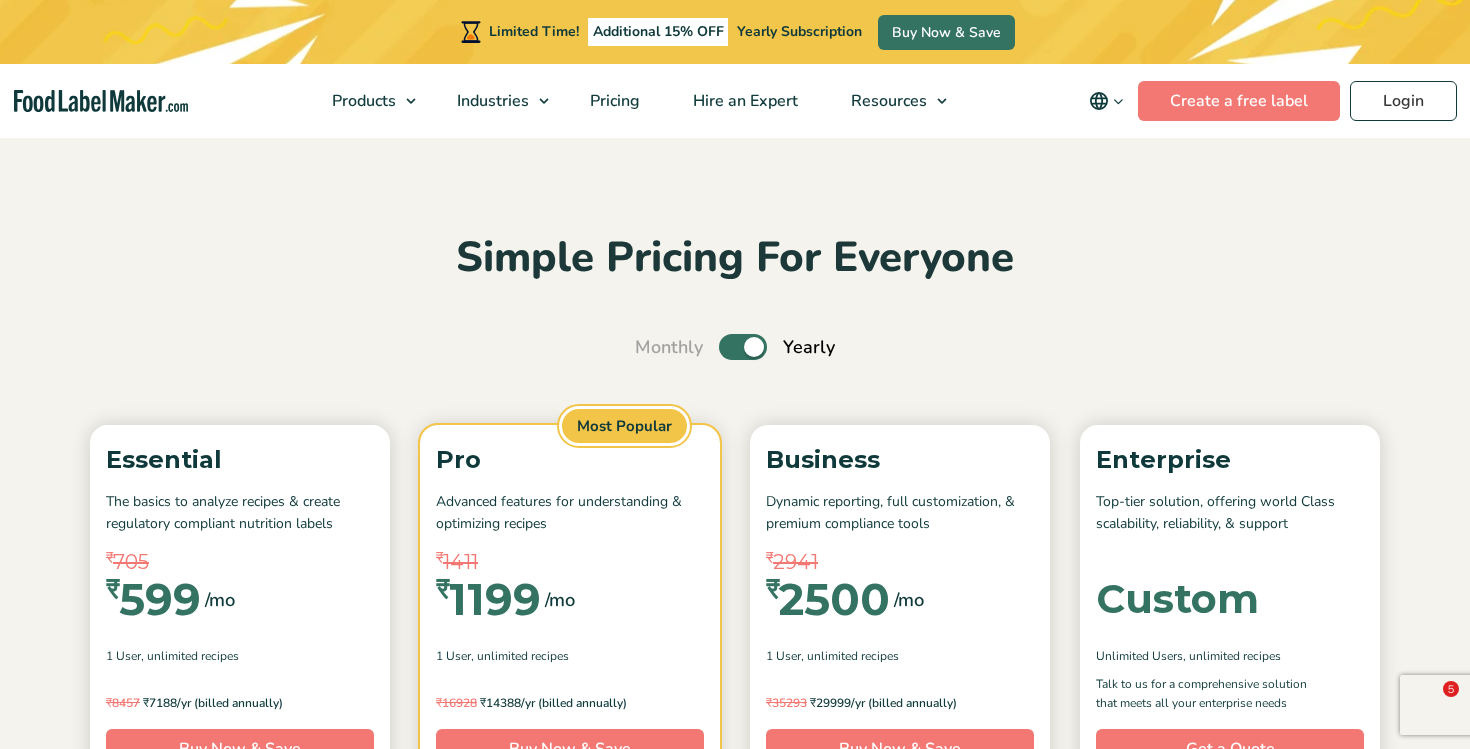 scroll, scrollTop: 0, scrollLeft: 0, axis: both 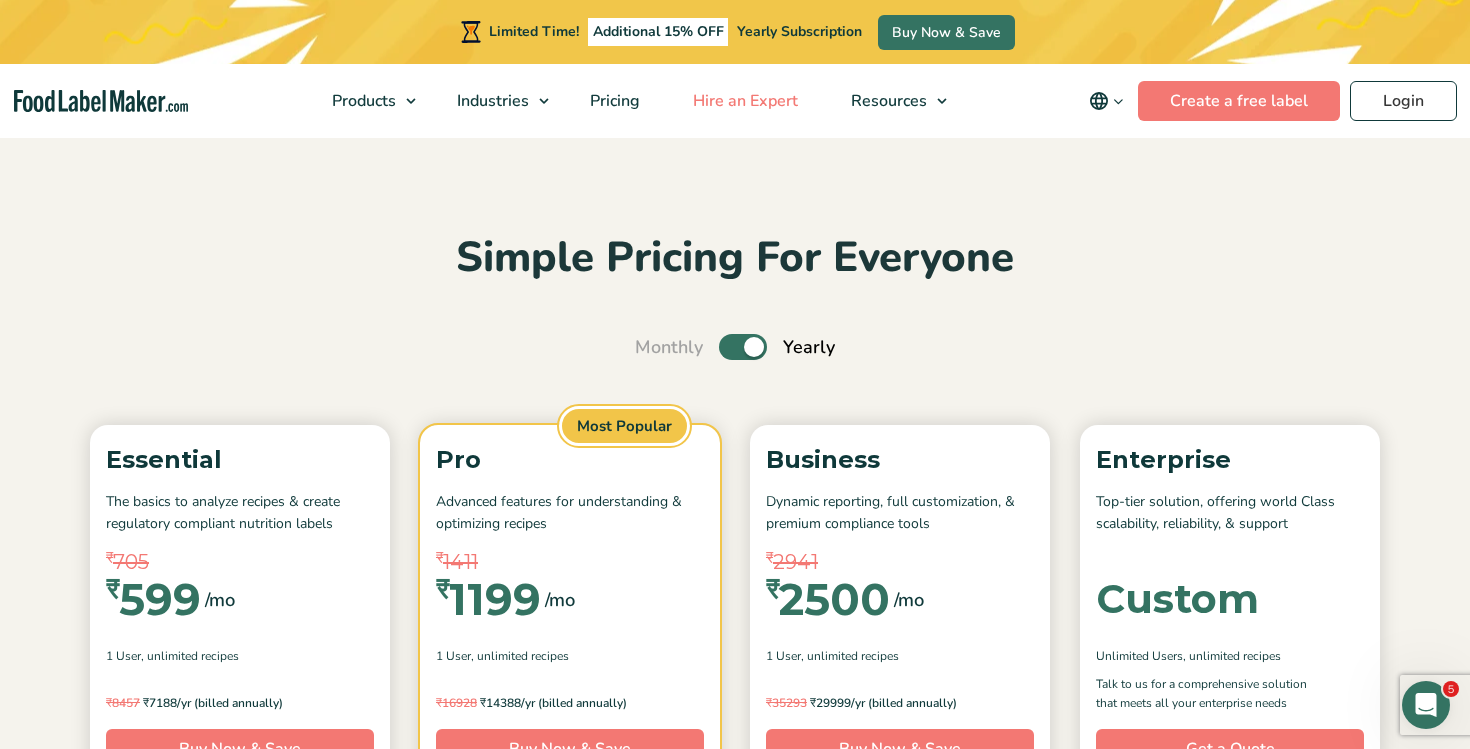 click on "Hire an Expert" at bounding box center (743, 101) 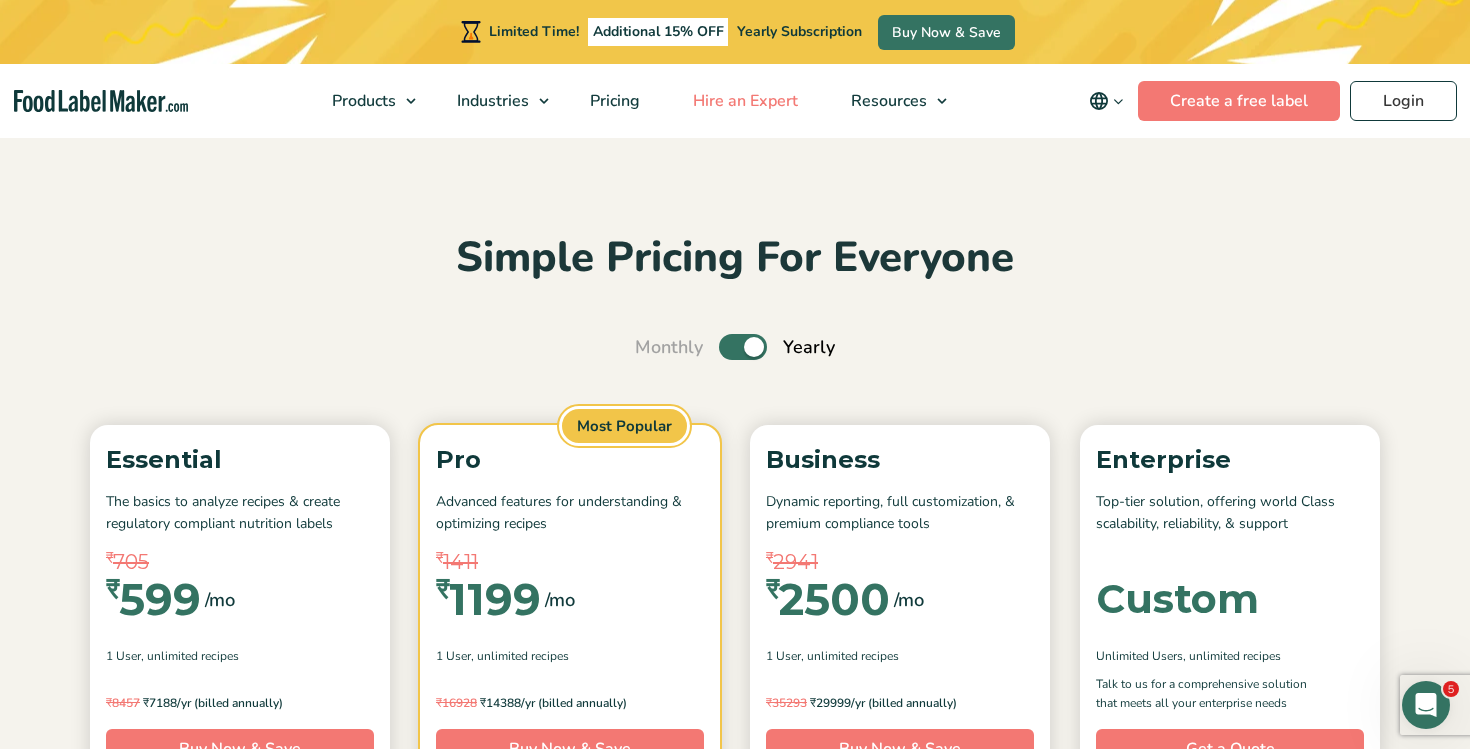click on "Hire an Expert" at bounding box center (743, 101) 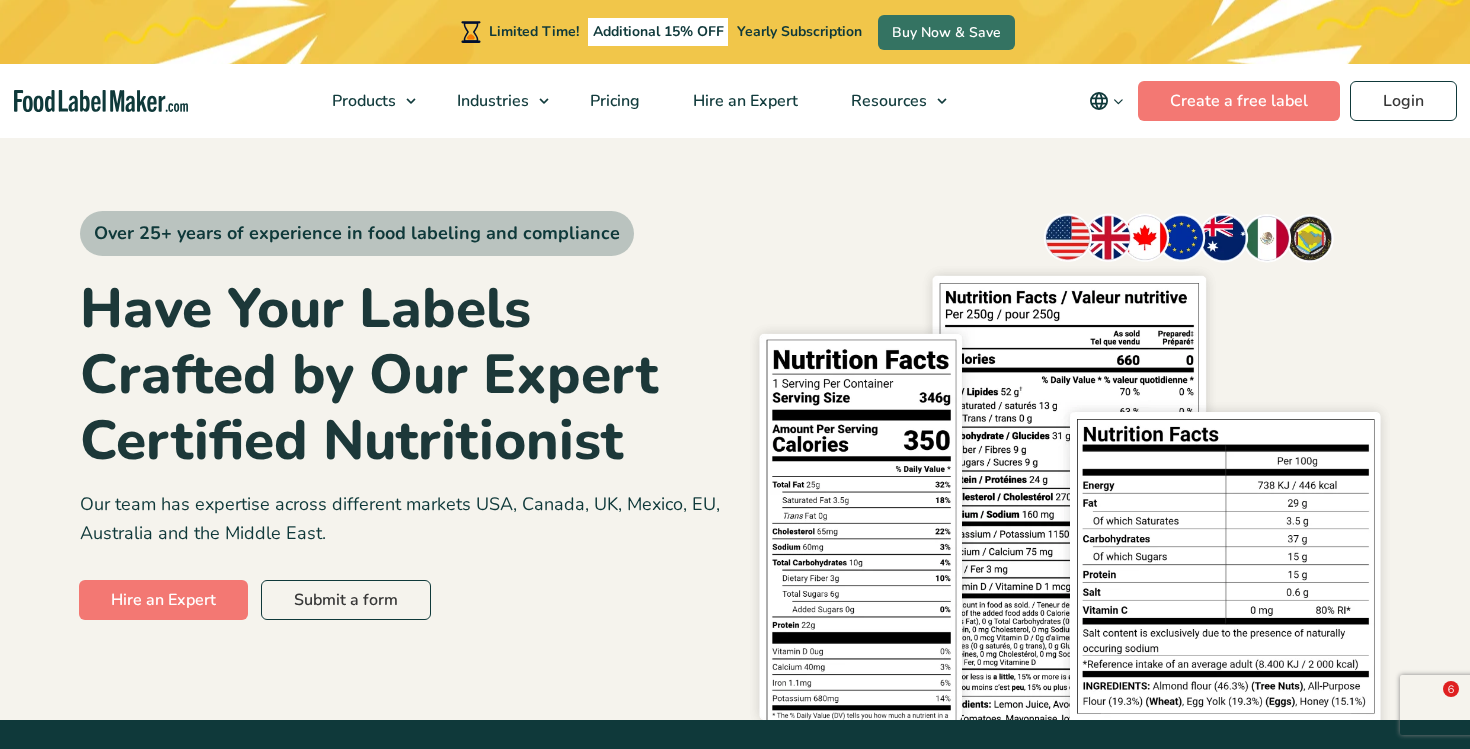 scroll, scrollTop: 0, scrollLeft: 0, axis: both 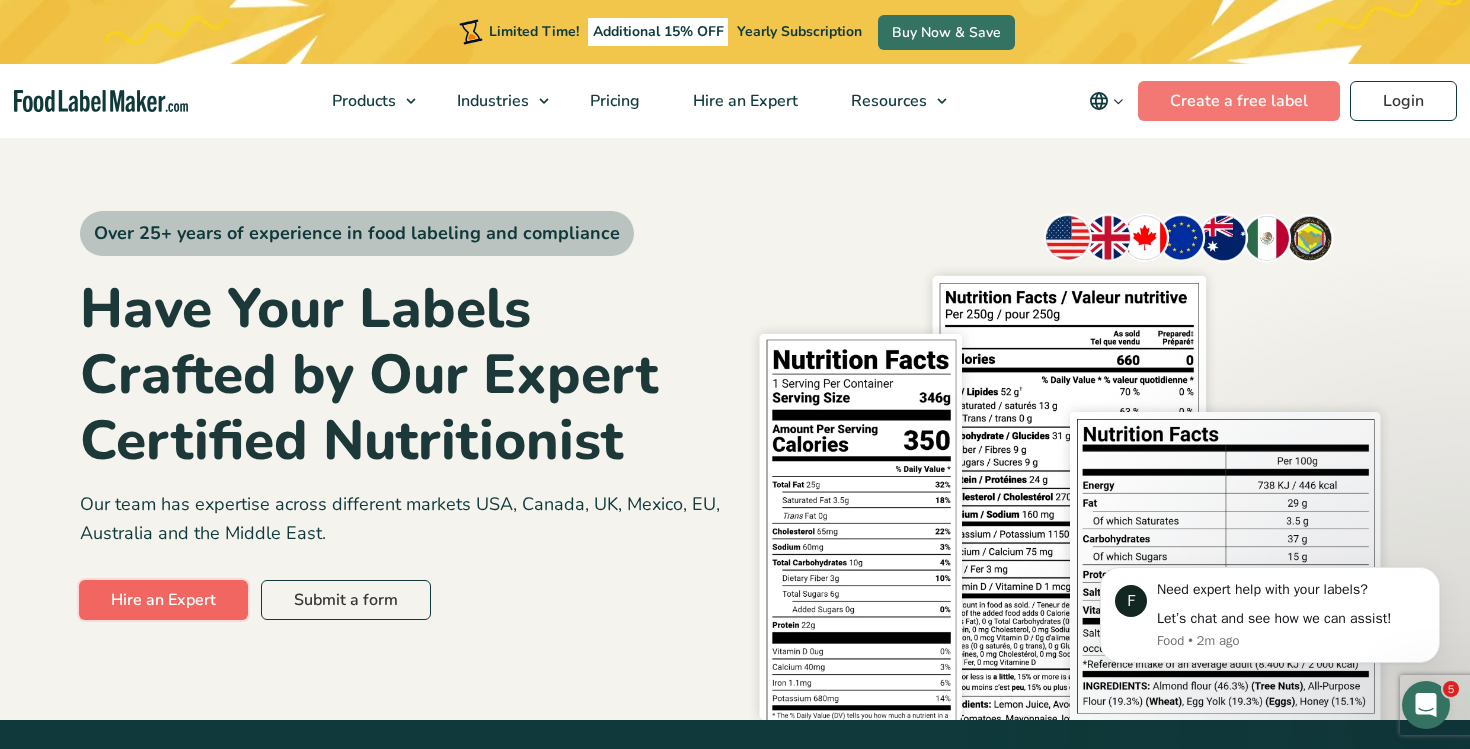 click on "Hire an Expert" at bounding box center [163, 600] 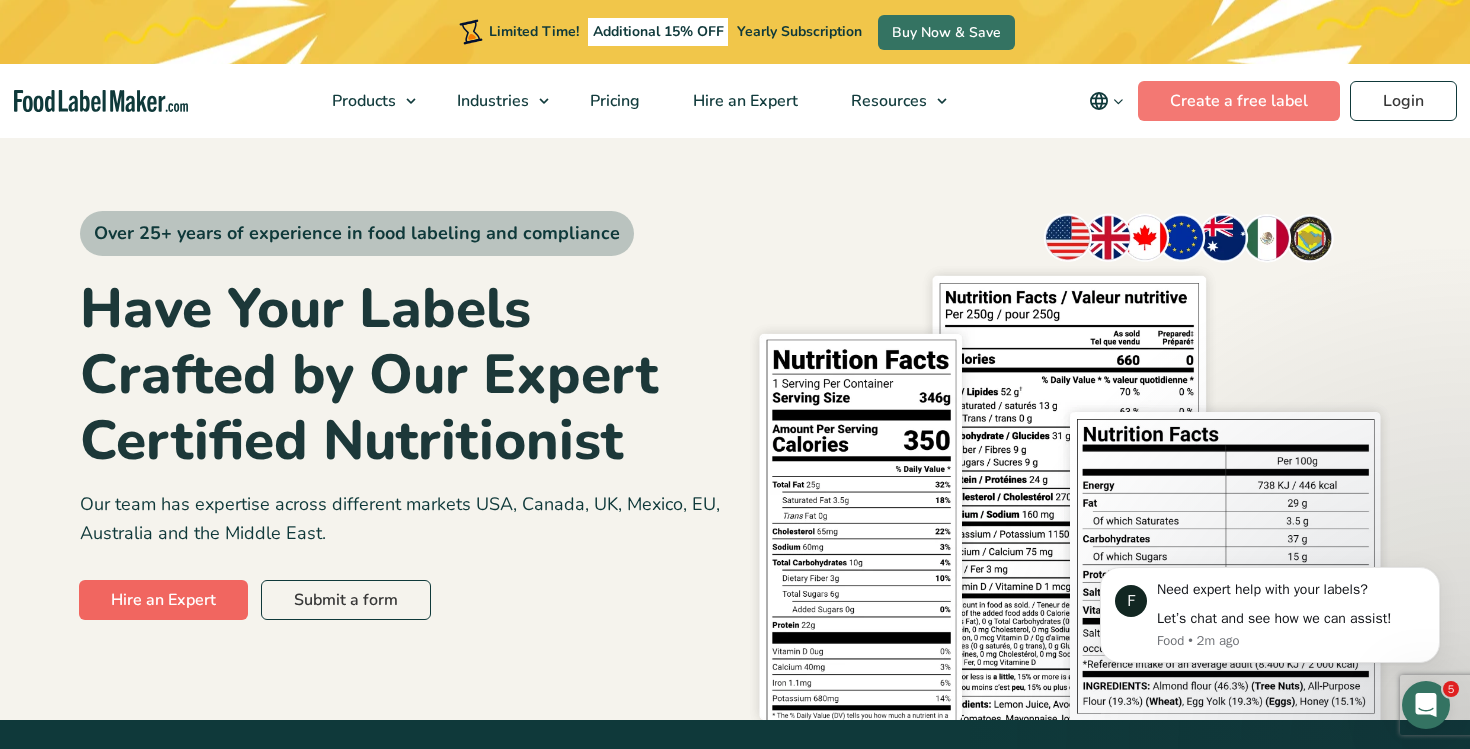scroll, scrollTop: 720, scrollLeft: 0, axis: vertical 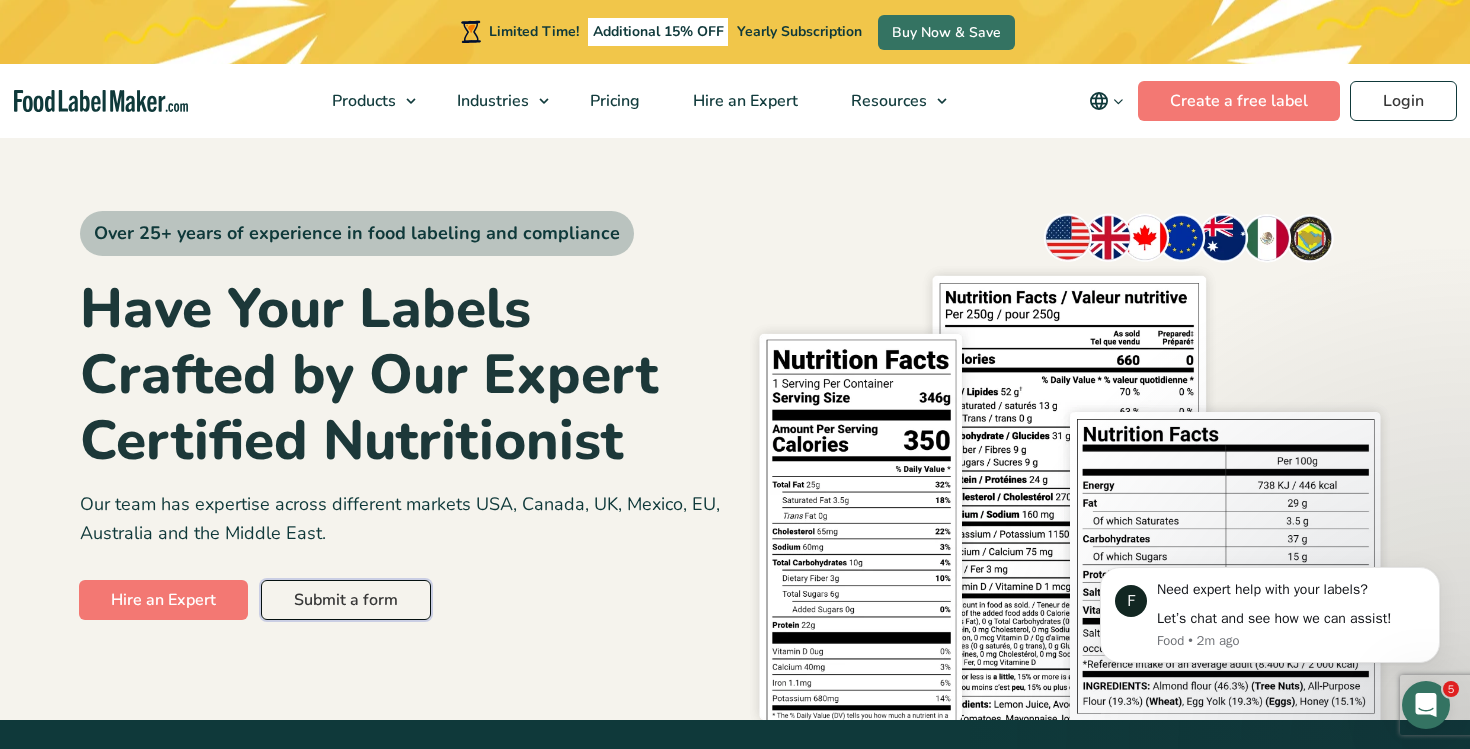 click on "Submit a form" at bounding box center [346, 600] 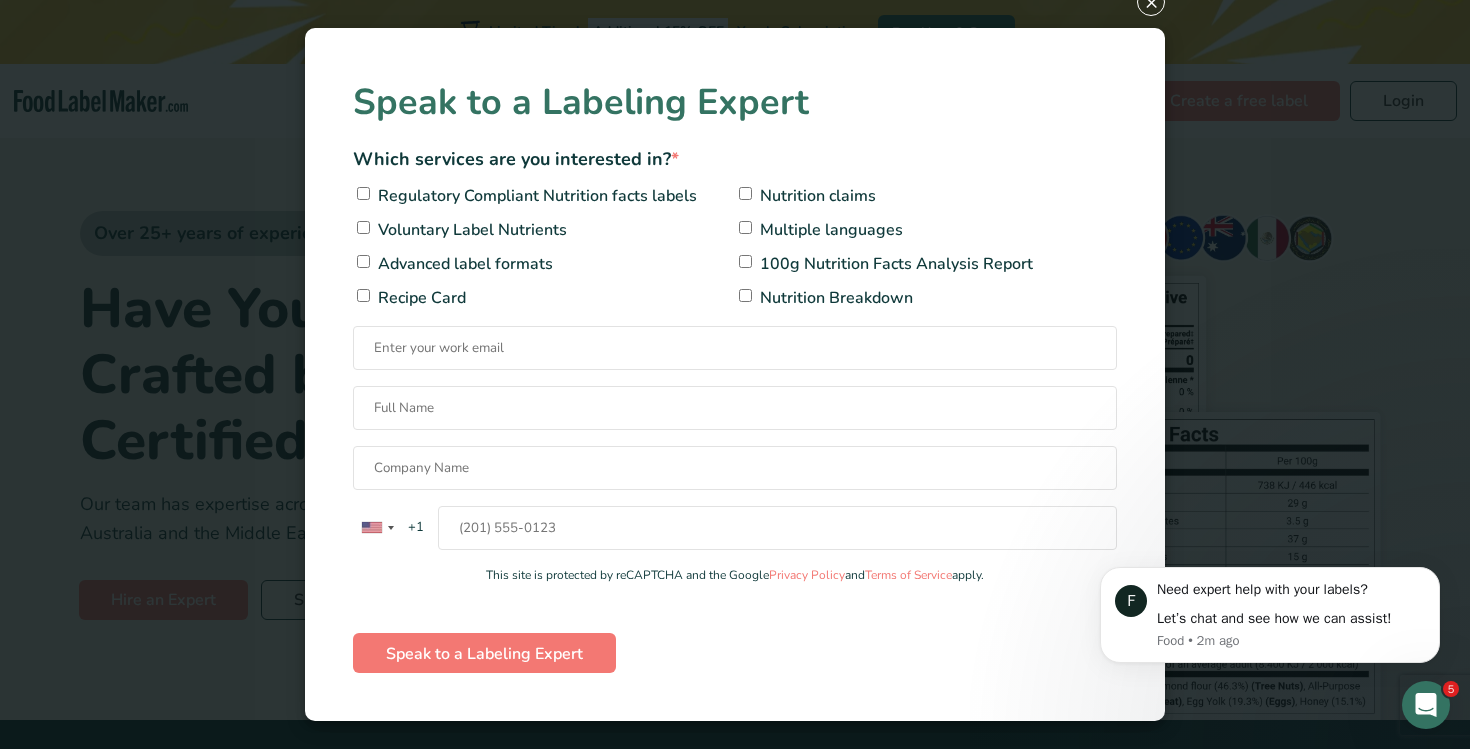 click on "×
Speak to a Labeling Expert
Which services are you interested in? *
Regulatory Compliant Nutrition facts labels Nutrition claims Voluntary Label Nutrients Multiple languages Advanced label formats 100g Nutrition Facts Analysis Report Recipe Card Nutrition Breakdown
United States +1 United Kingdom +44 Afghanistan (‫افغانستان‬‎) +93 Albania (Shqipëri) +355 Algeria (‫الجزائر‬‎) +213 American Samoa +1 Andorra +376 Angola +244 Anguilla +1 Antigua and Barbuda +1 Argentina +54 Armenia (Հայաստան) +374 Aruba +297 Ascension Island +247 Australia +61 Austria (Österreich) +43 Azerbaijan (Azərbaycan) +994 Bahamas +1 +973 +880 Barbados +1 +375 +32" at bounding box center (735, 374) 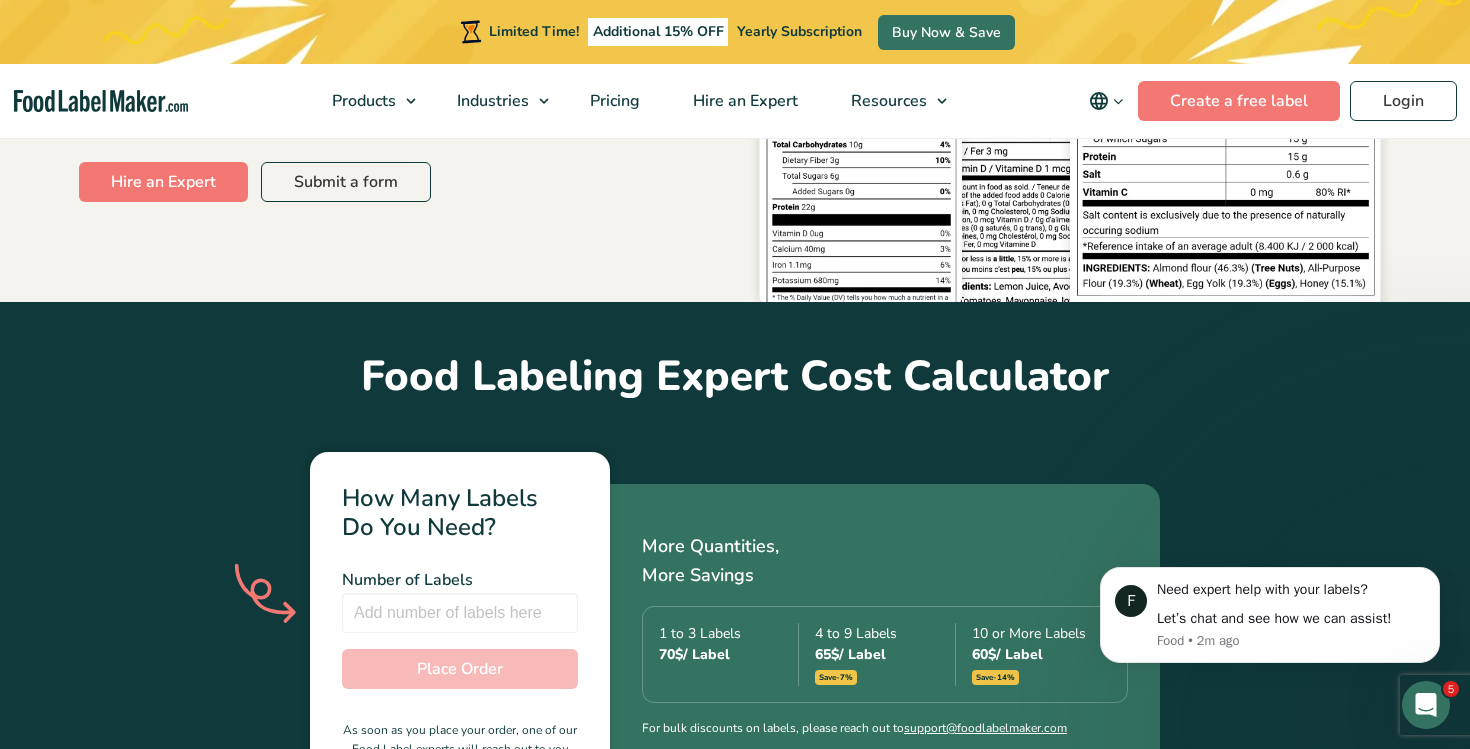 scroll, scrollTop: 420, scrollLeft: 0, axis: vertical 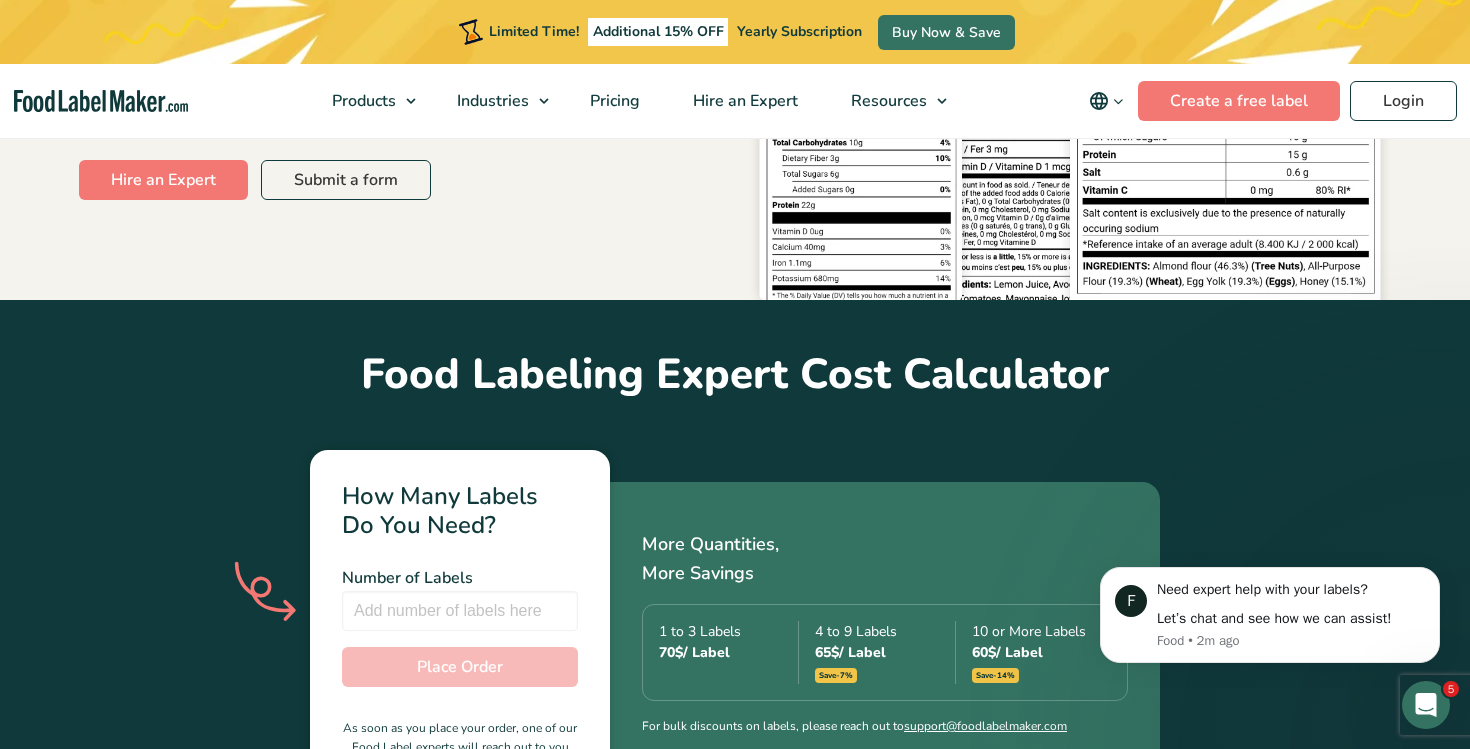 click at bounding box center [1118, 101] 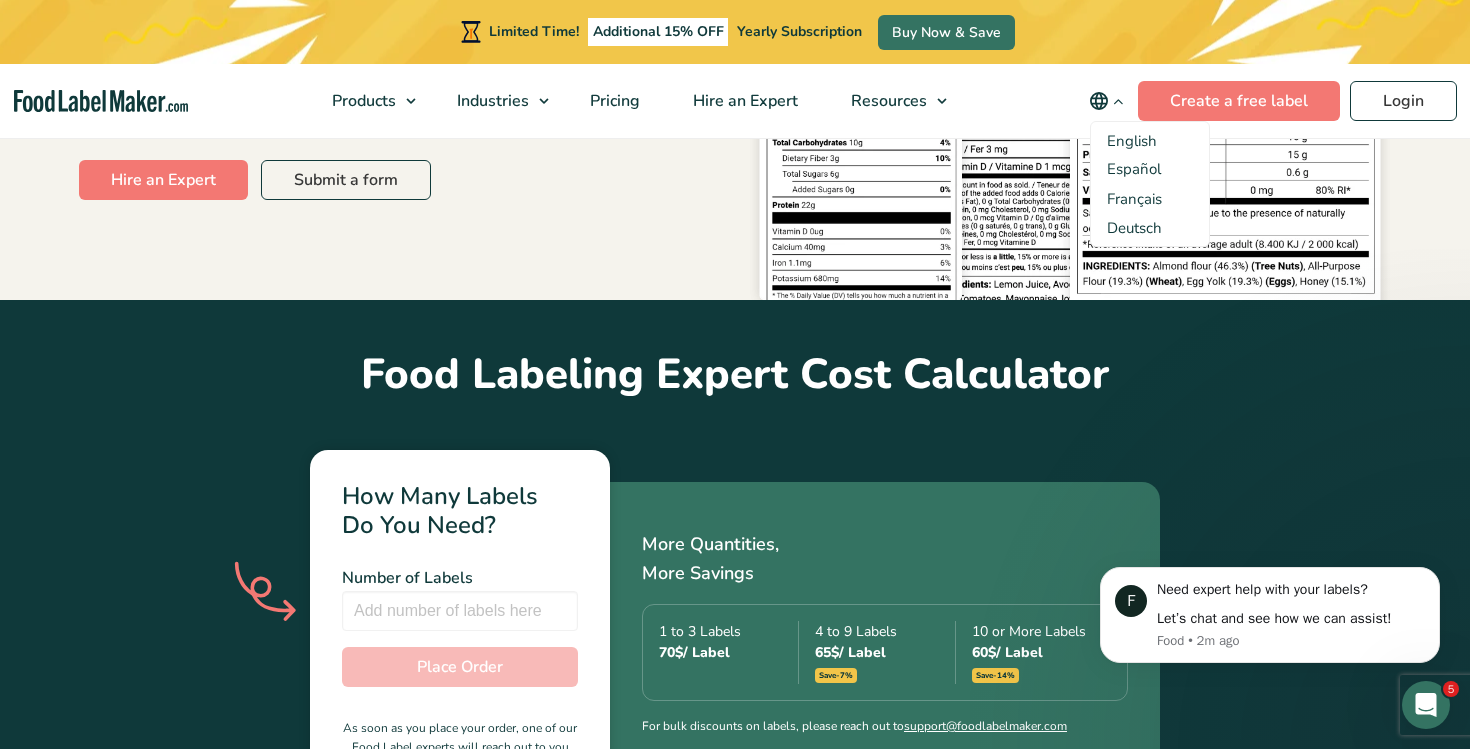 click on "Over 25+ years of experience in food labeling and compliance
Have Your Labels Crafted by Our Expert Certified Nutritionist
Our team has expertise across different markets USA, Canada, UK, Mexico, EU, Australia and the Middle East.
Hire an Expert
Submit a form
×
Speak to a Labeling Expert
Which services are you interested in? *
Regulatory Compliant Nutrition facts labels Nutrition claims Voluntary Label Nutrients Multiple languages Advanced label formats 100g Nutrition Facts Analysis Report Recipe Card Nutrition Breakdown" at bounding box center (400, 7) 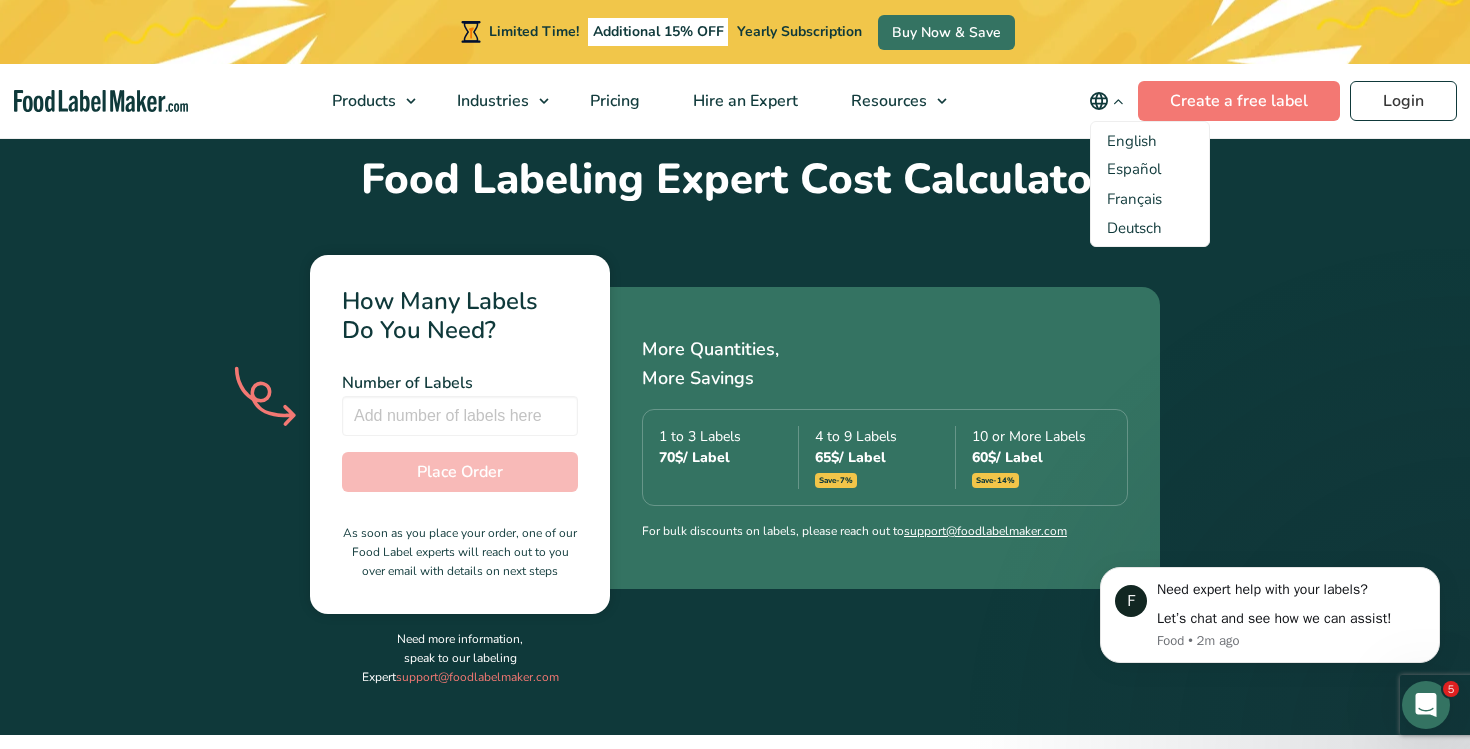 scroll, scrollTop: 619, scrollLeft: 0, axis: vertical 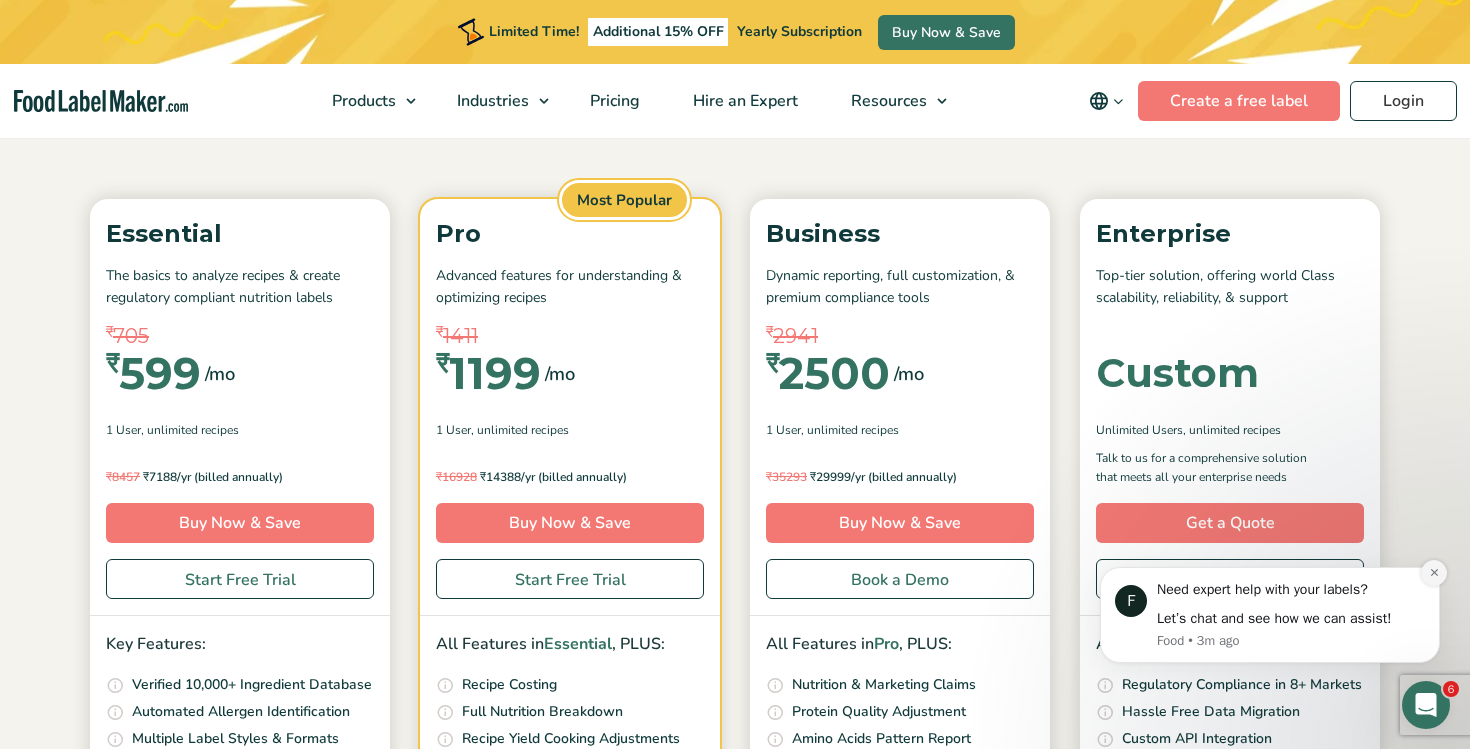click at bounding box center (1434, 573) 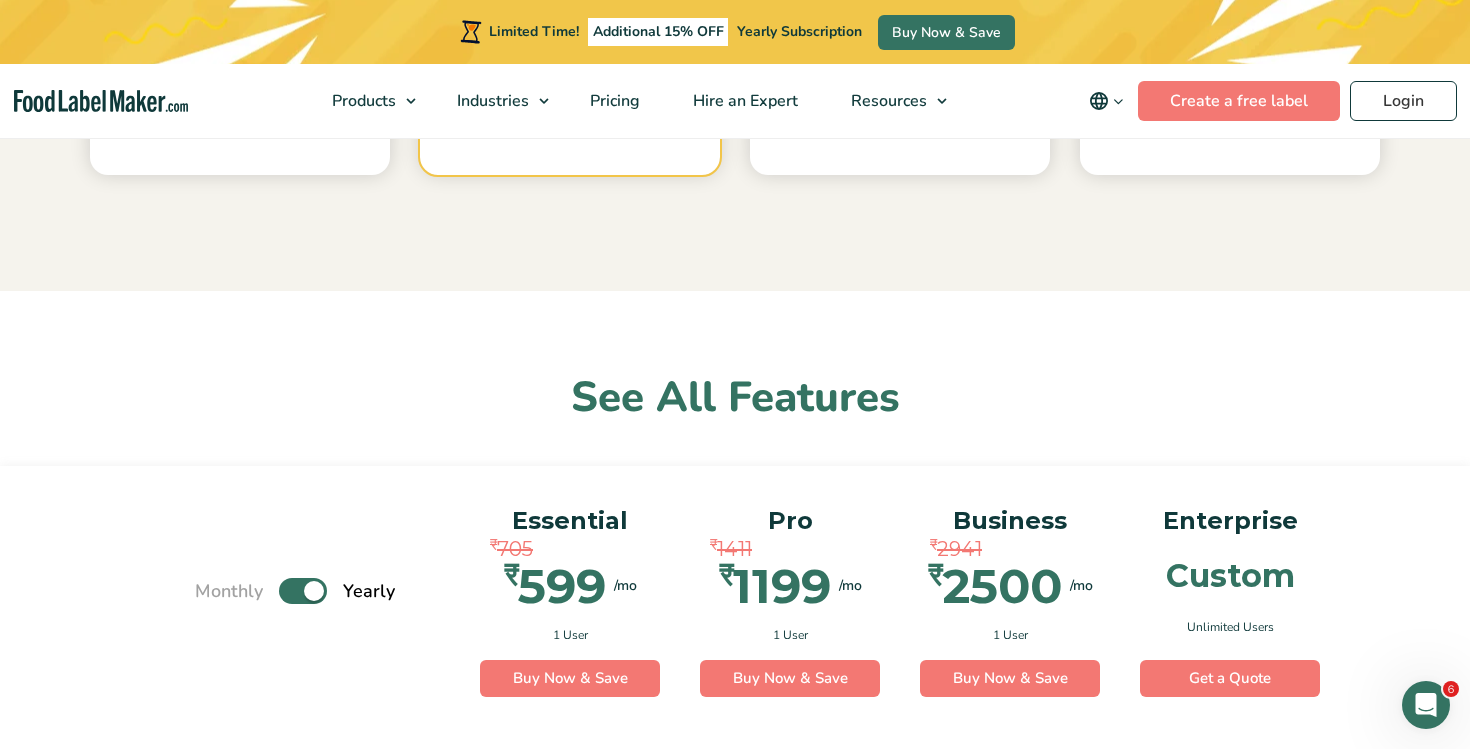 scroll, scrollTop: 0, scrollLeft: 0, axis: both 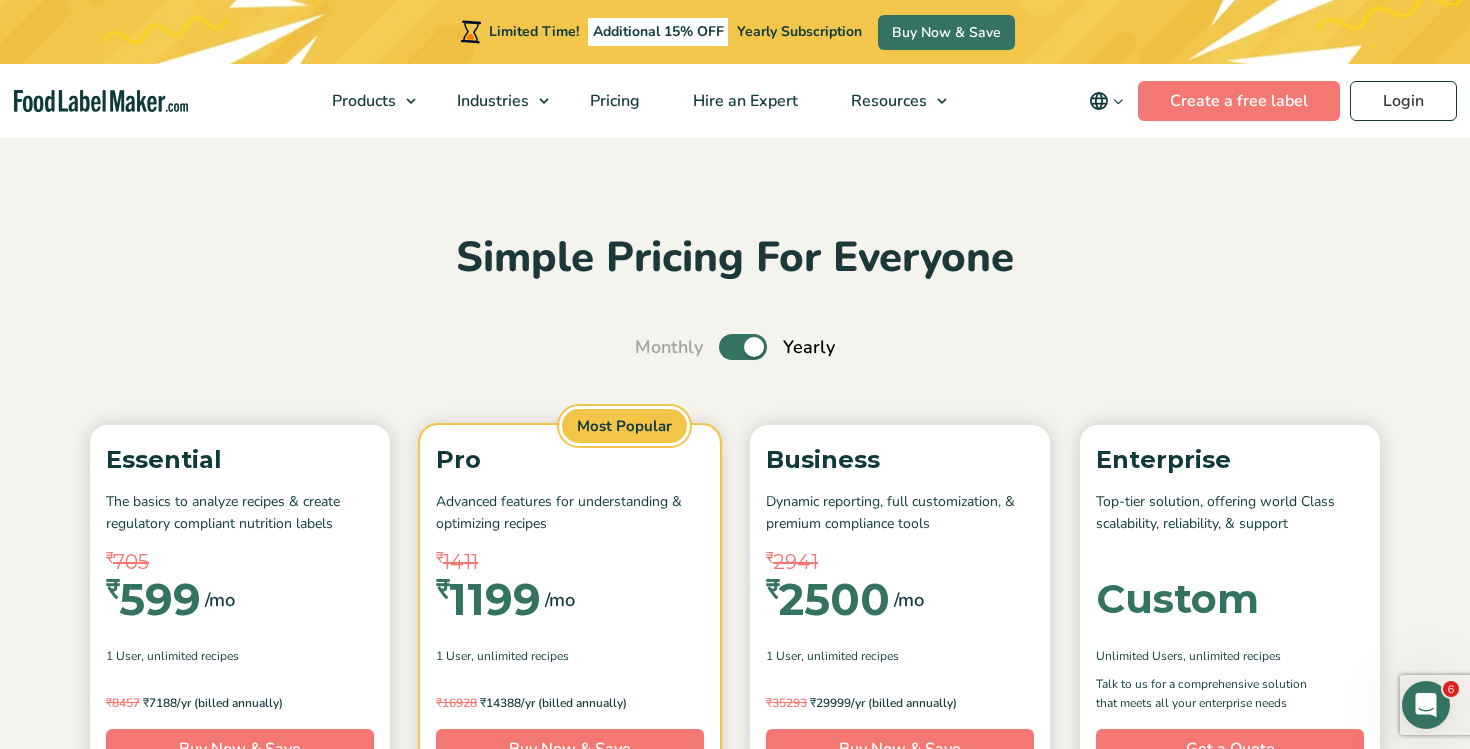 click at bounding box center (101, 101) 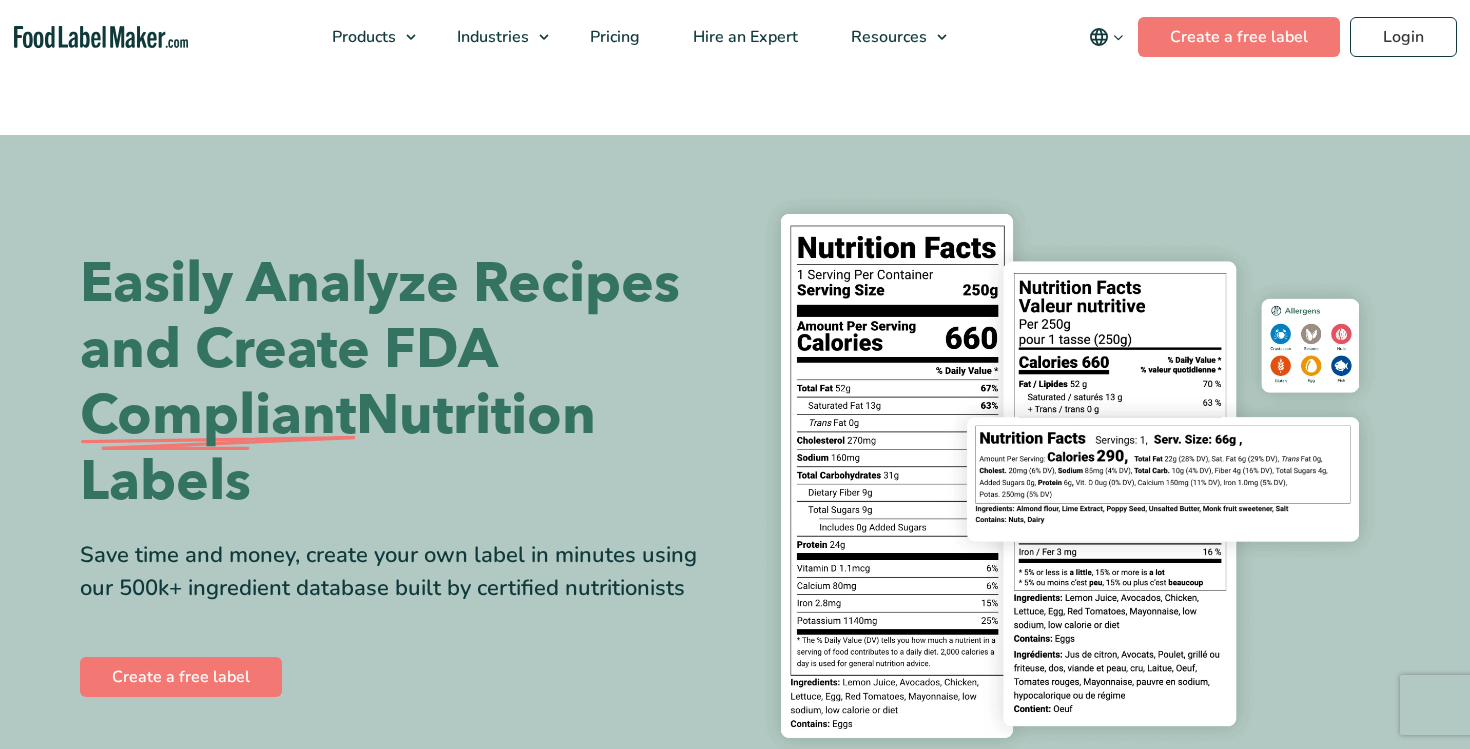 scroll, scrollTop: 0, scrollLeft: 0, axis: both 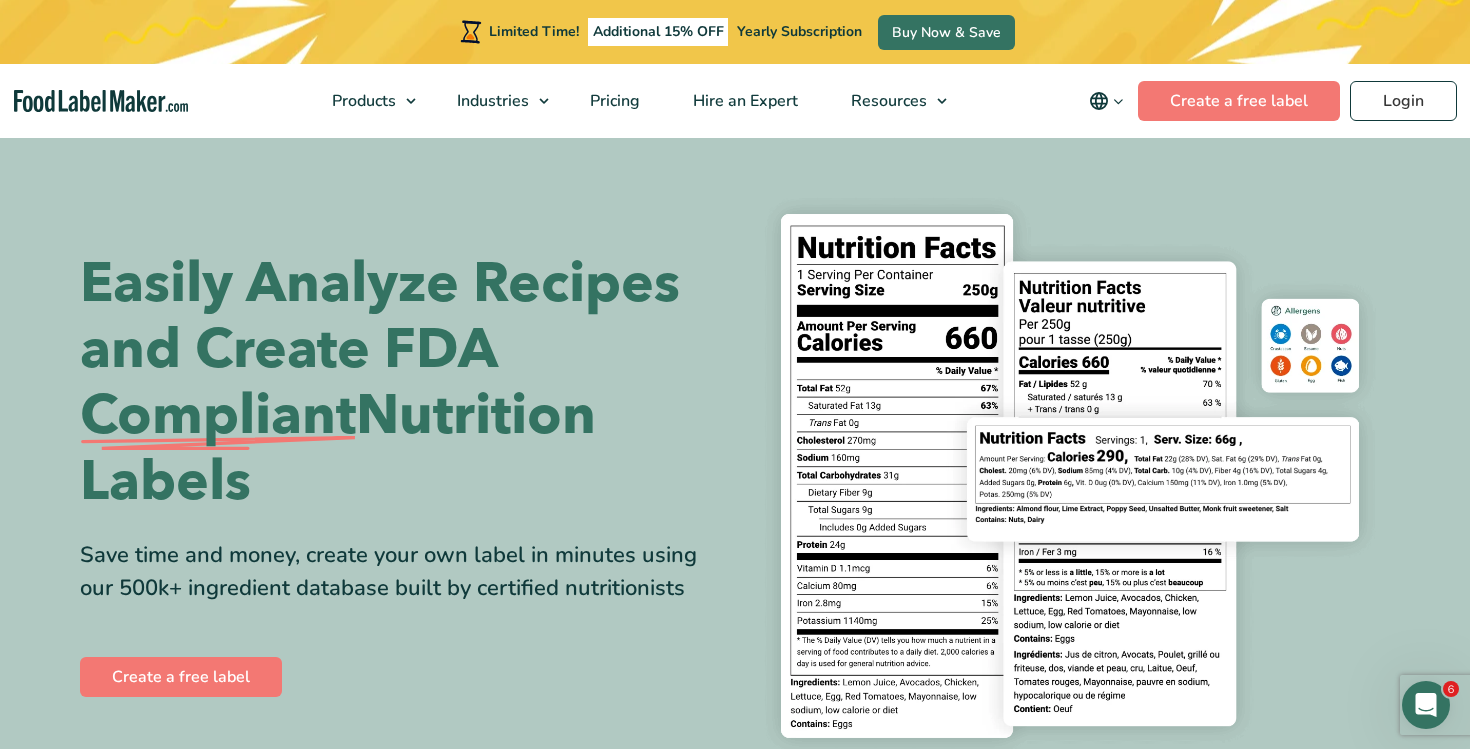 click at bounding box center [1118, 101] 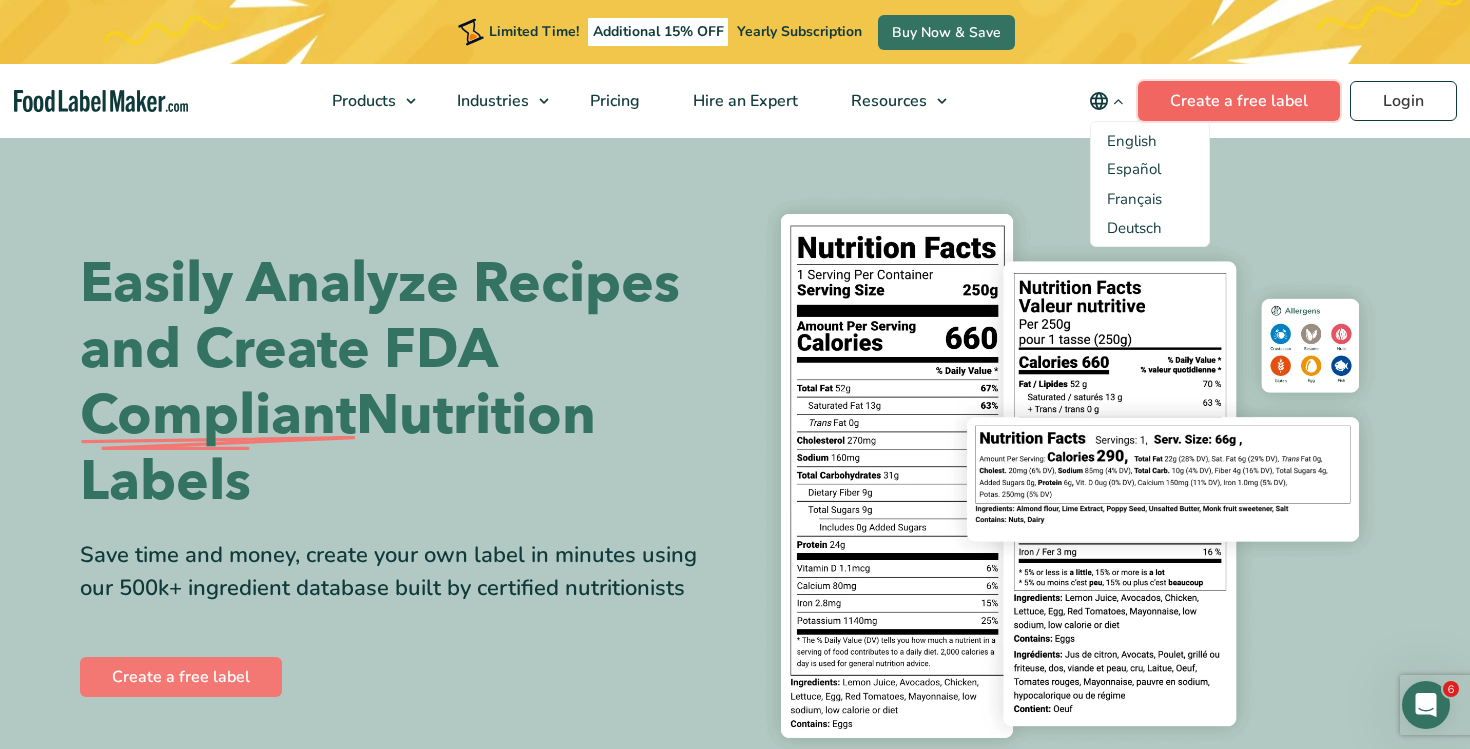 click on "Create a free label" at bounding box center (1239, 101) 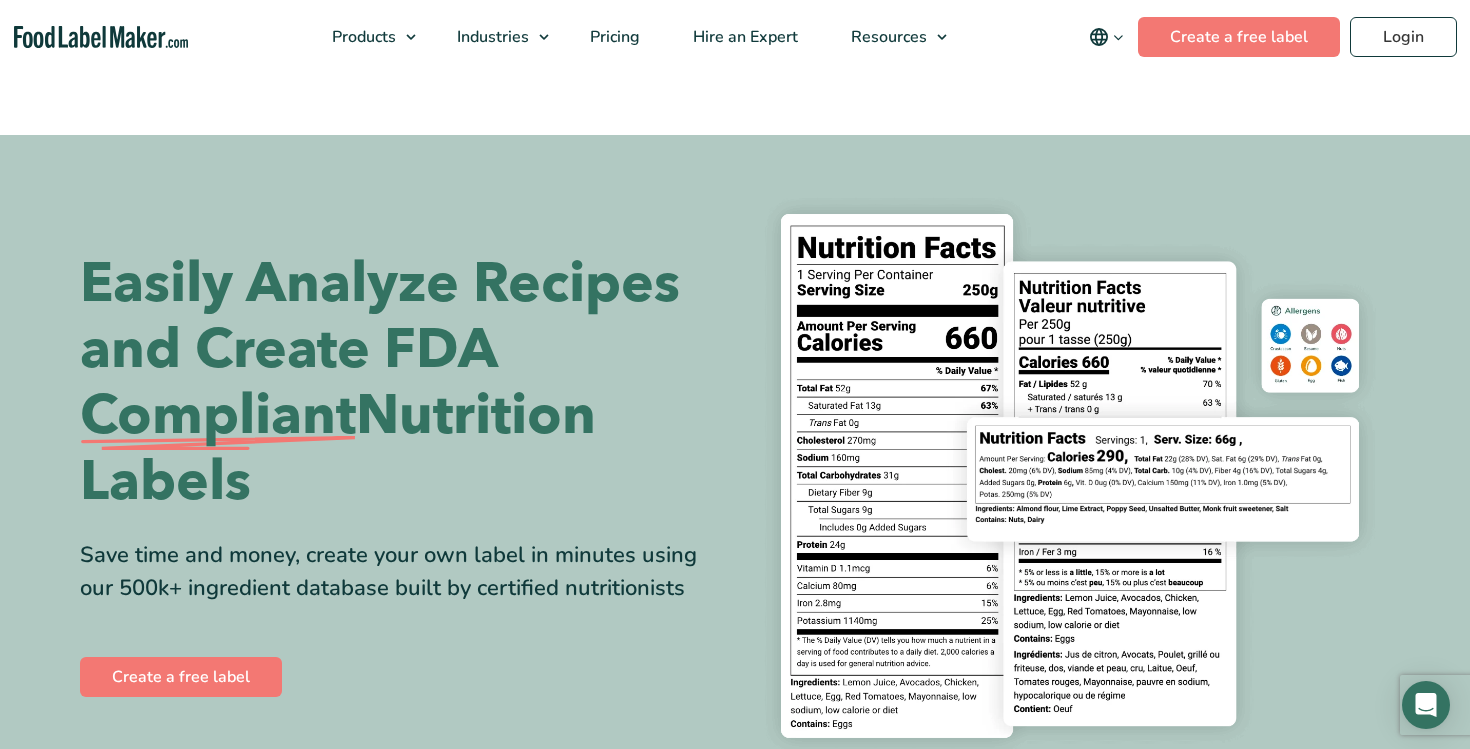 scroll, scrollTop: 0, scrollLeft: 0, axis: both 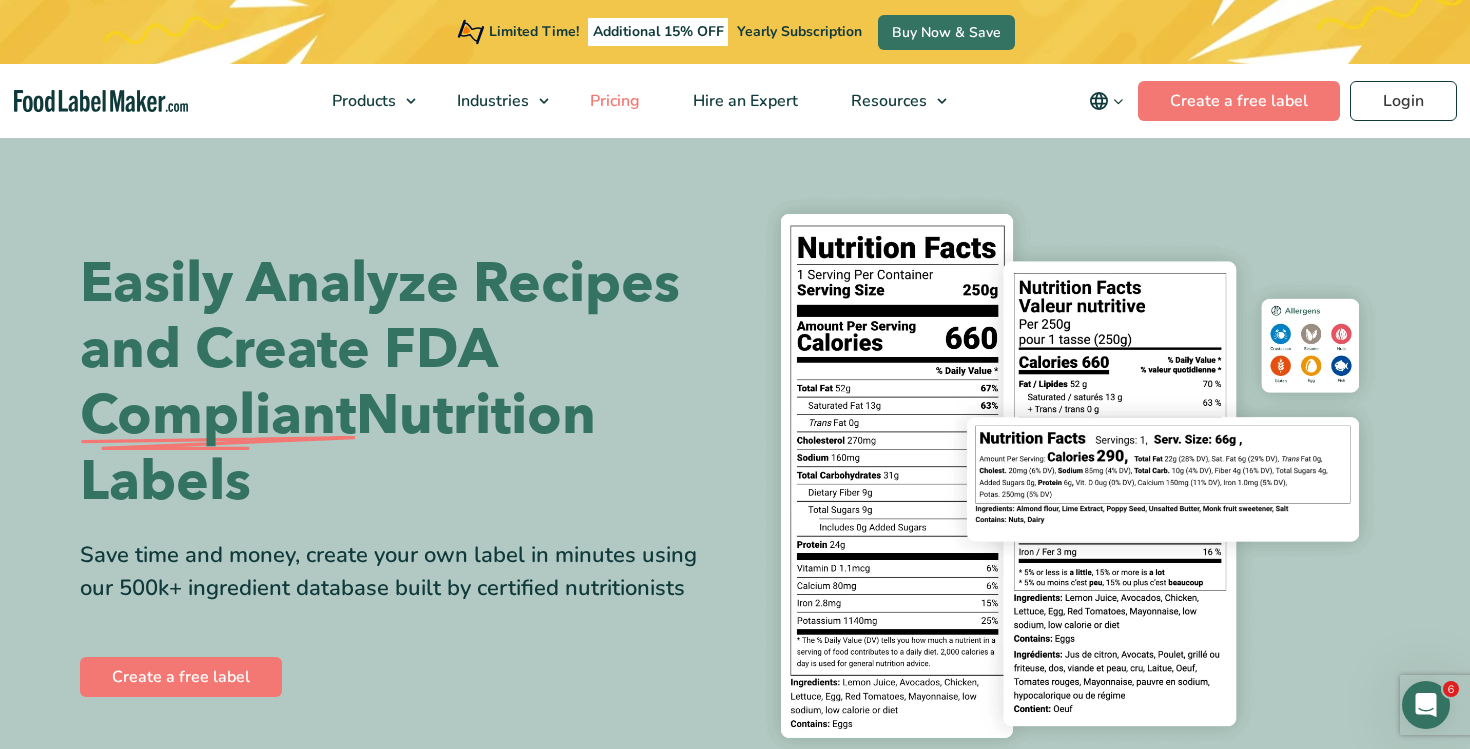 click on "Pricing" at bounding box center [613, 101] 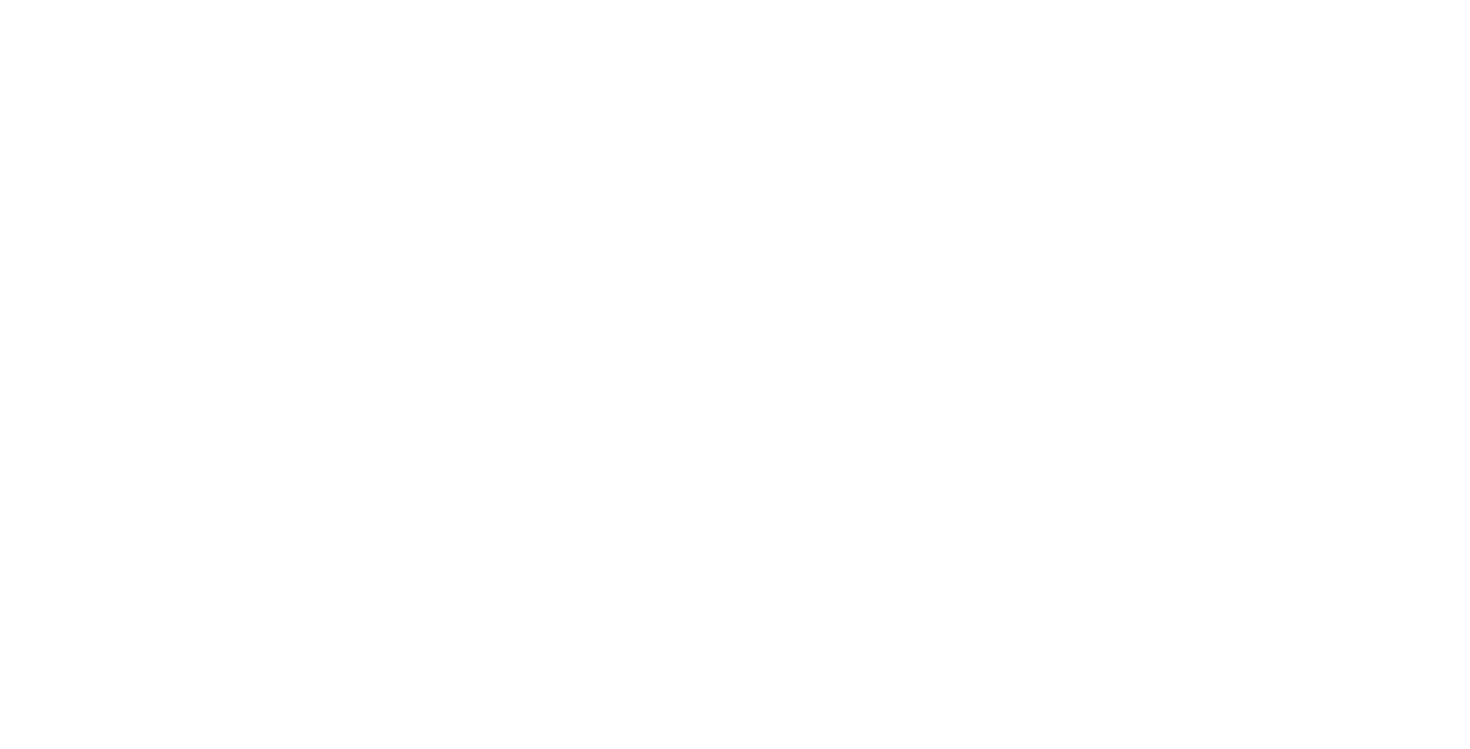 scroll, scrollTop: 0, scrollLeft: 0, axis: both 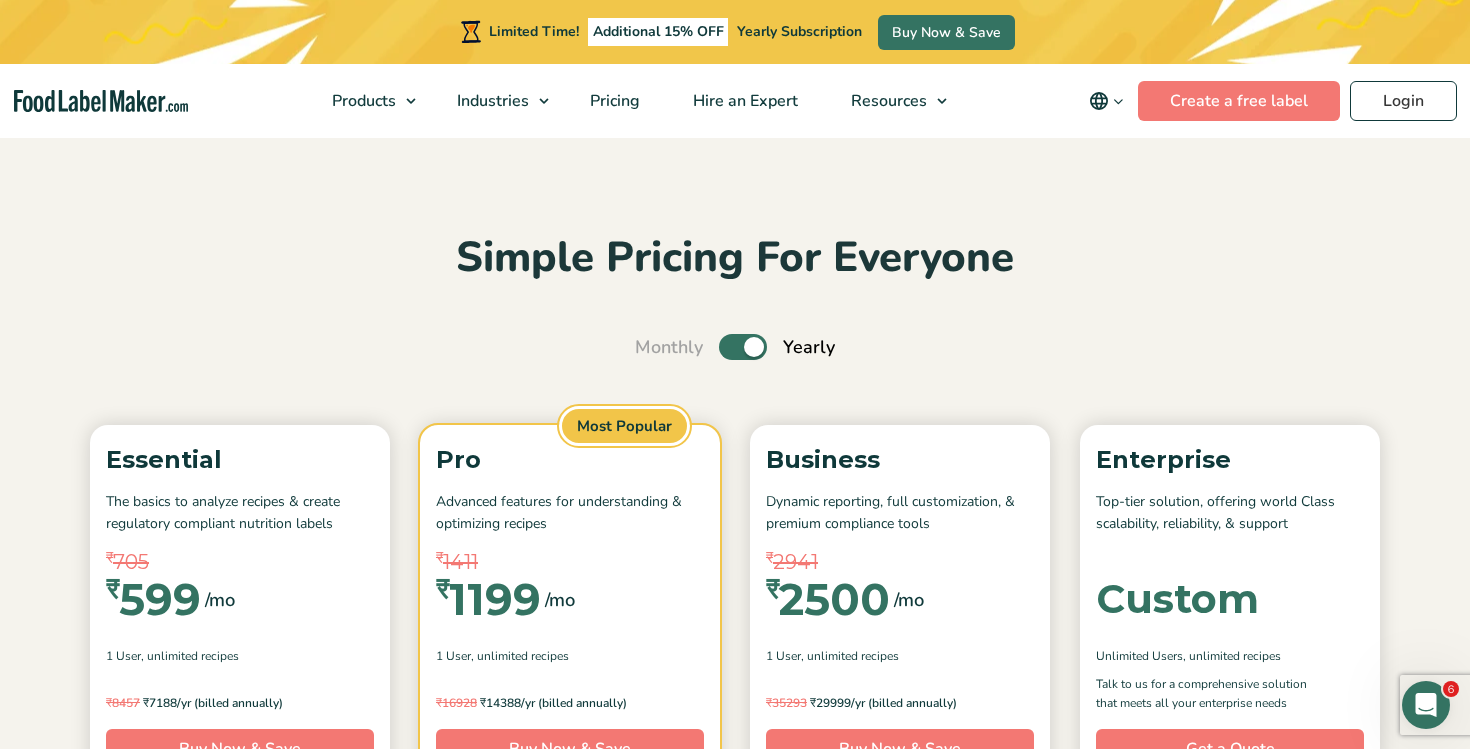click on "Simple Pricing For Everyone
Monthly
Toggle
Yearly
(6 Month Free + 2 Free Nutritional Consultations)
Essential
The basics to analyze recipes & create regulatory compliant nutrition labels
₹ 705
₹ 599
/mo
₹ 1199
/mo
1 User                                                      , Unlimited Recipes
₹" at bounding box center (735, 749) 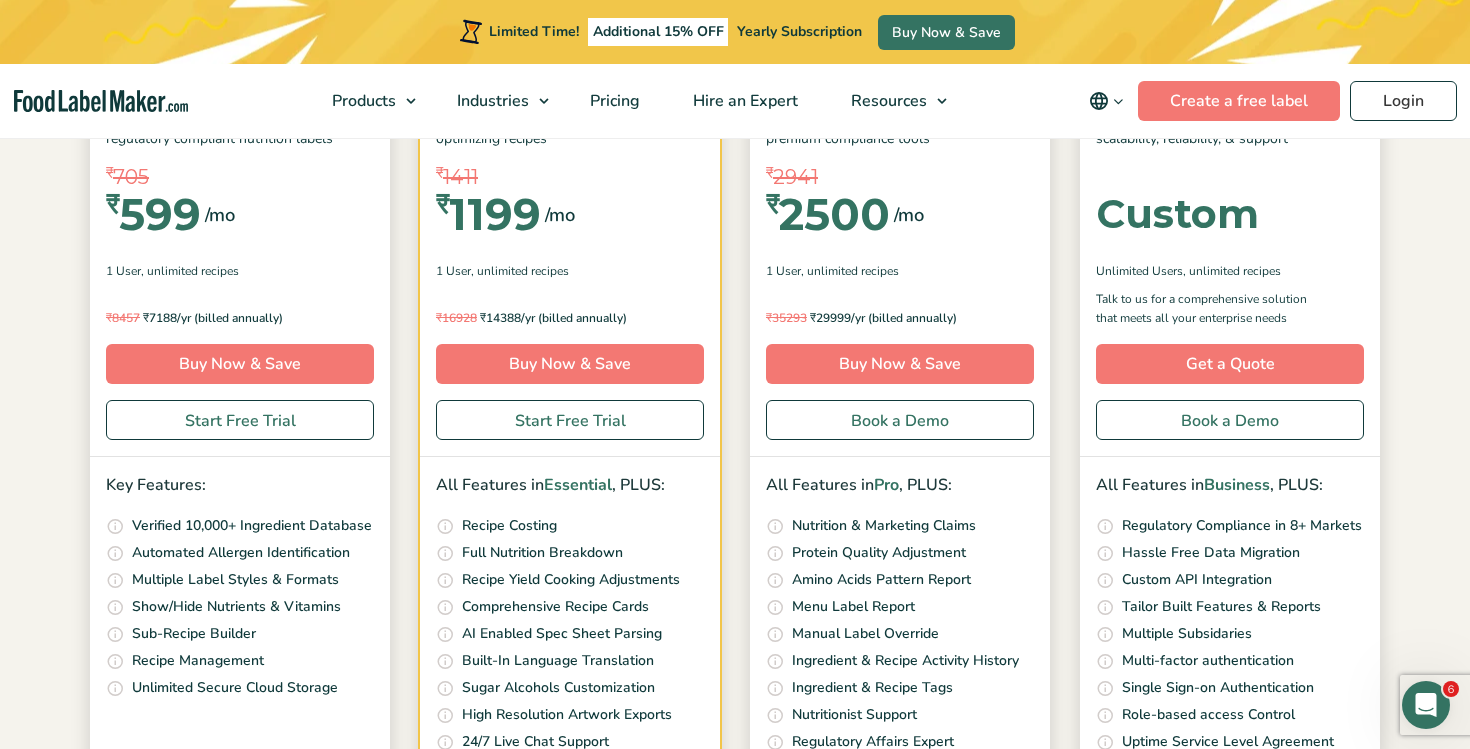 scroll, scrollTop: 418, scrollLeft: 0, axis: vertical 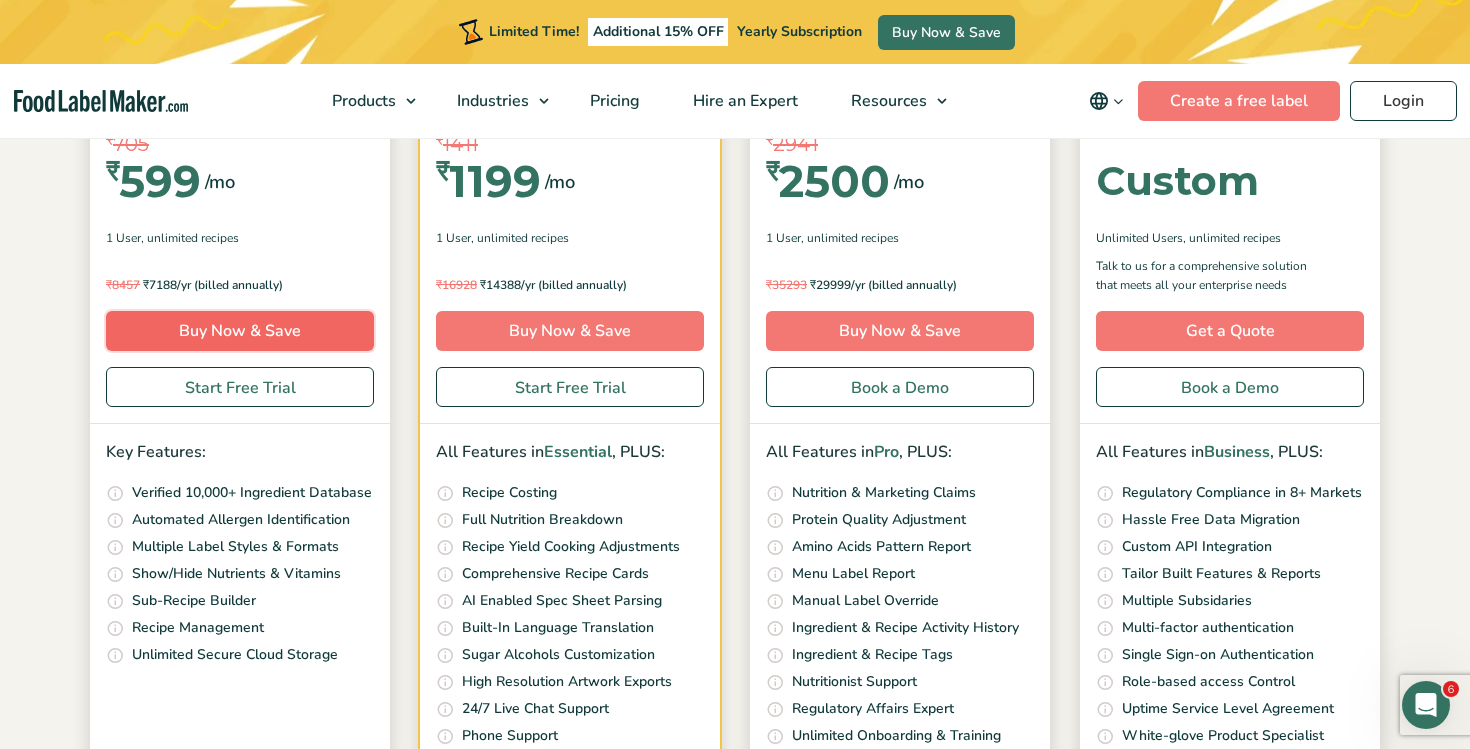 click on "Buy Now & Save" at bounding box center (240, 331) 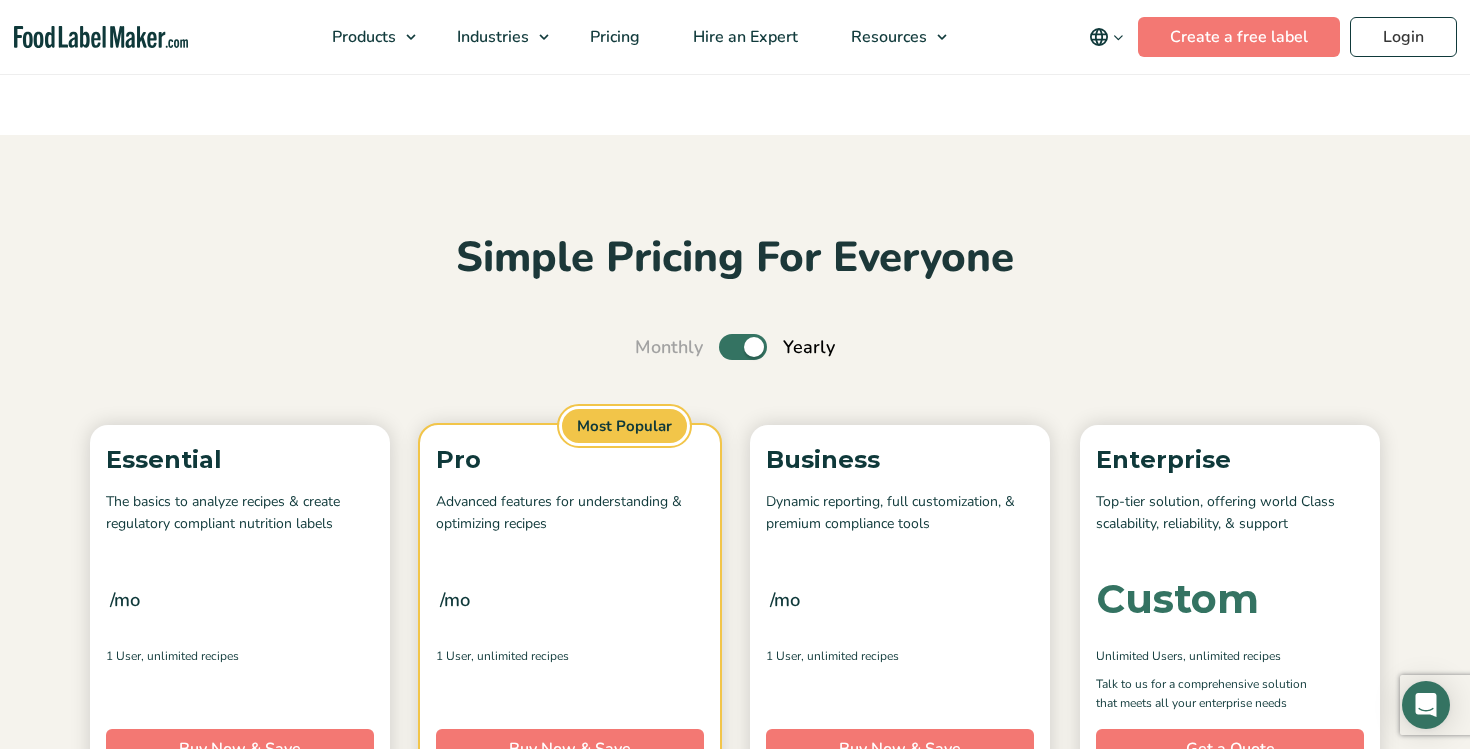 scroll, scrollTop: 418, scrollLeft: 0, axis: vertical 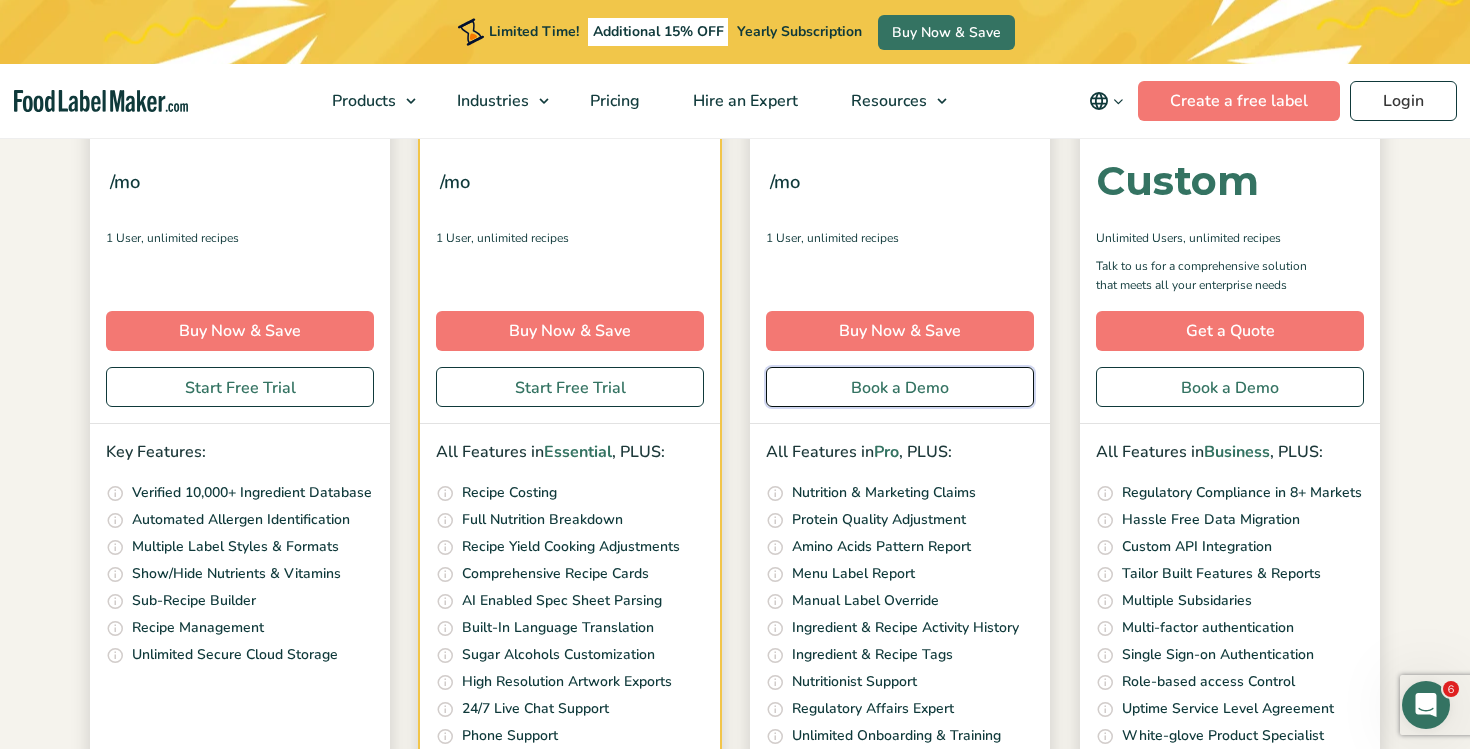 click on "Book a Demo" at bounding box center [900, 387] 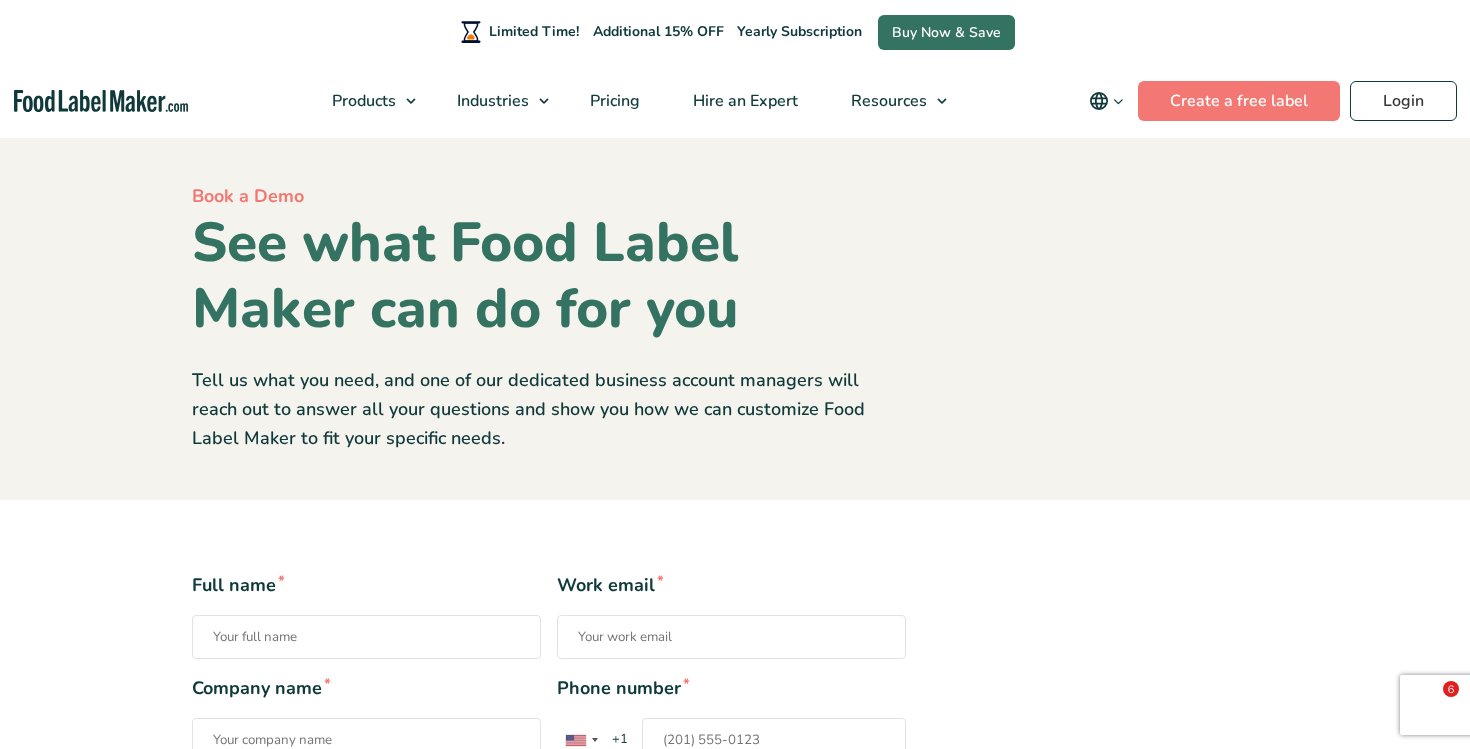 scroll, scrollTop: 0, scrollLeft: 0, axis: both 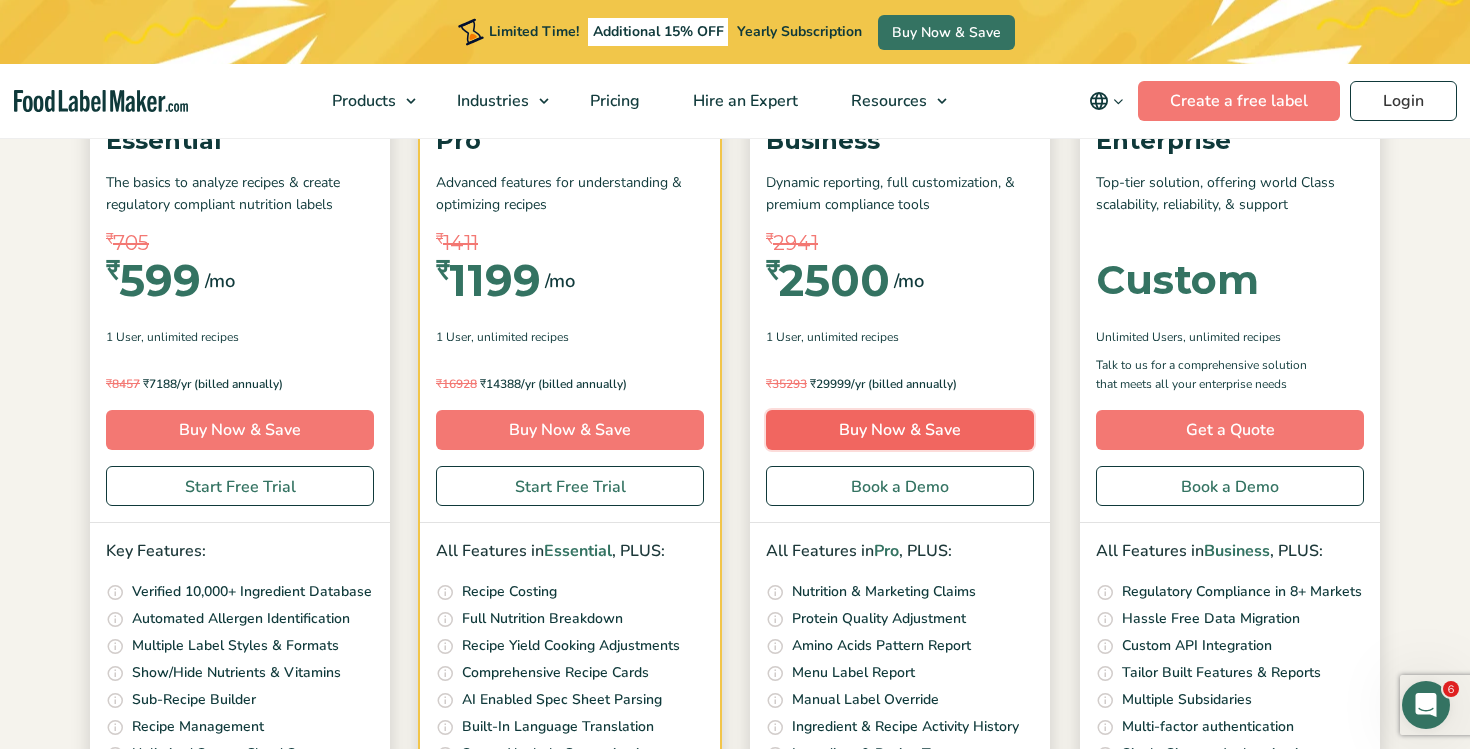 click on "Buy Now & Save" at bounding box center [900, 430] 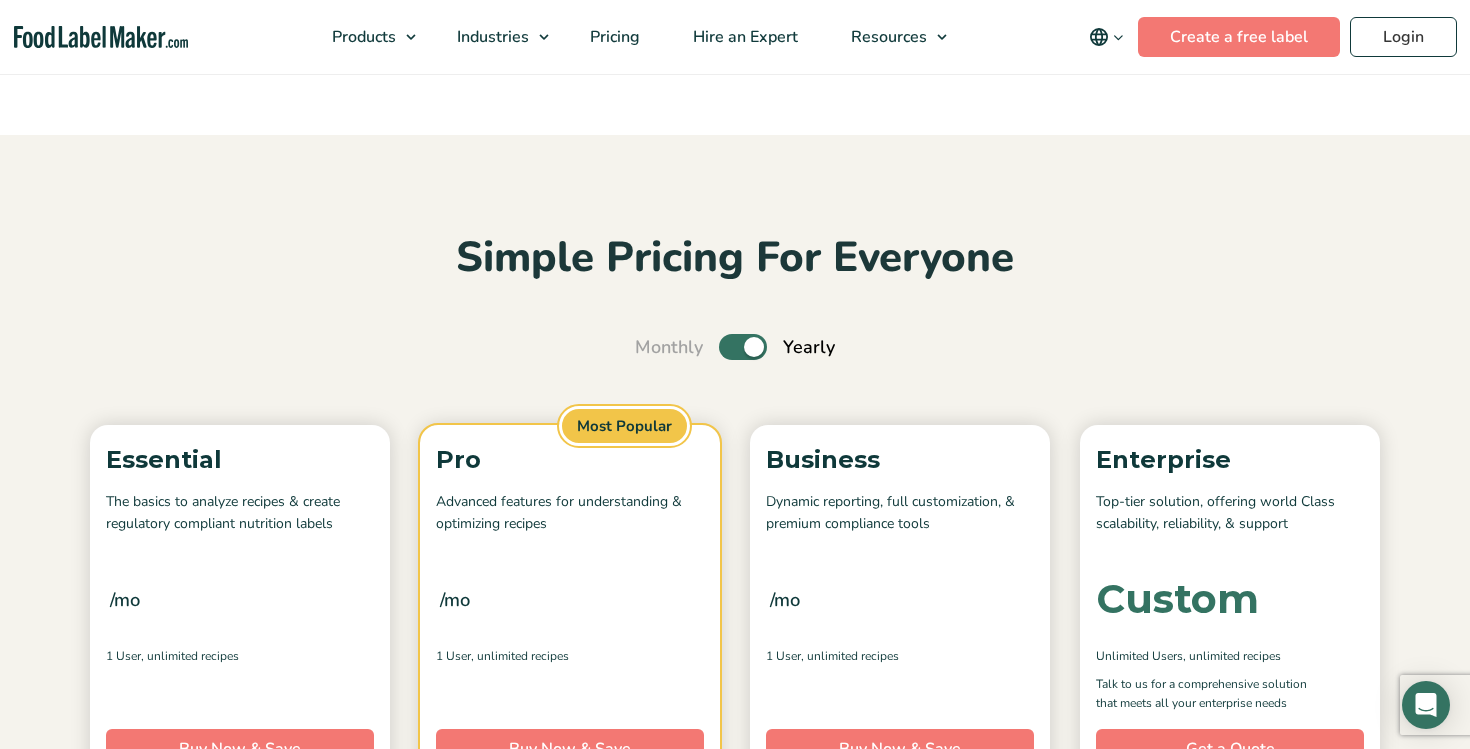 scroll, scrollTop: 319, scrollLeft: 0, axis: vertical 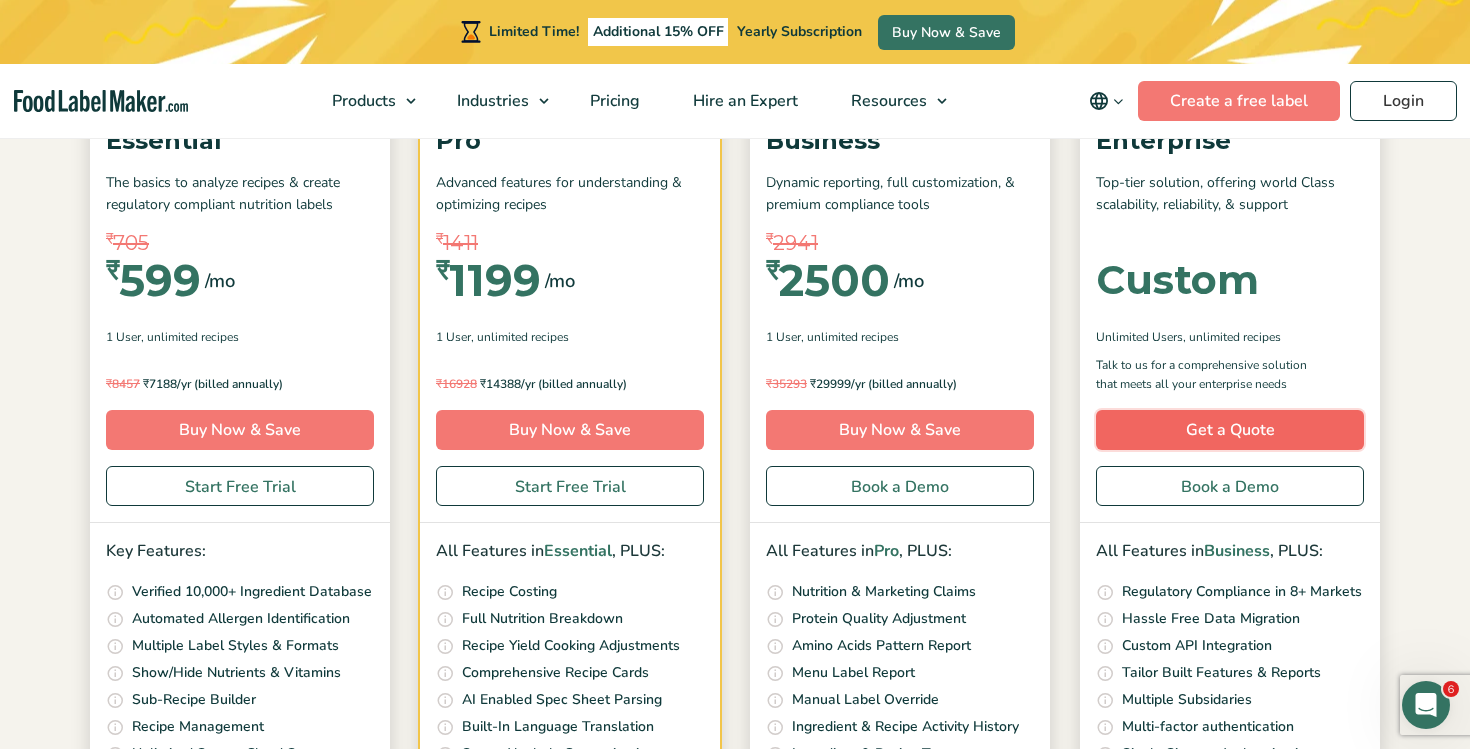 click on "Get a Quote" at bounding box center (1230, 430) 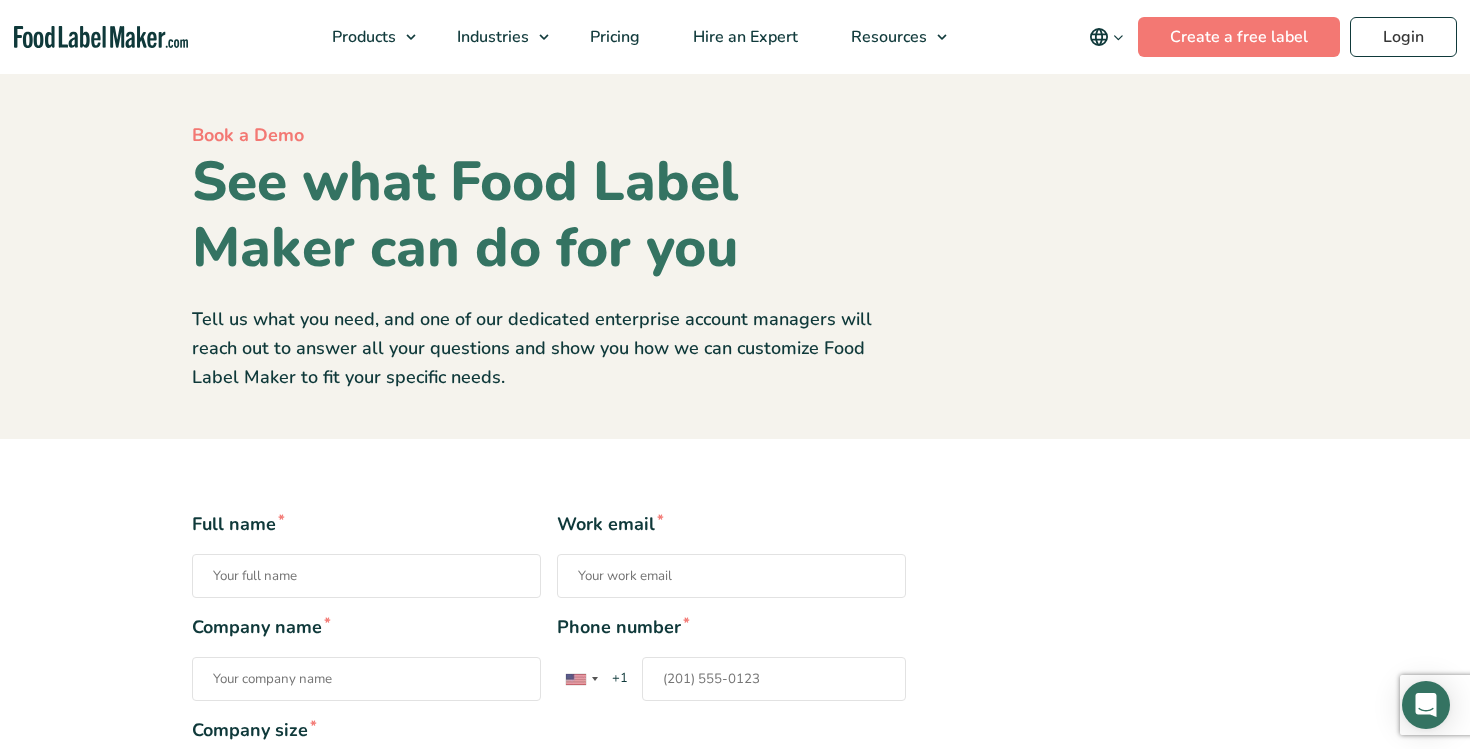scroll, scrollTop: 0, scrollLeft: 0, axis: both 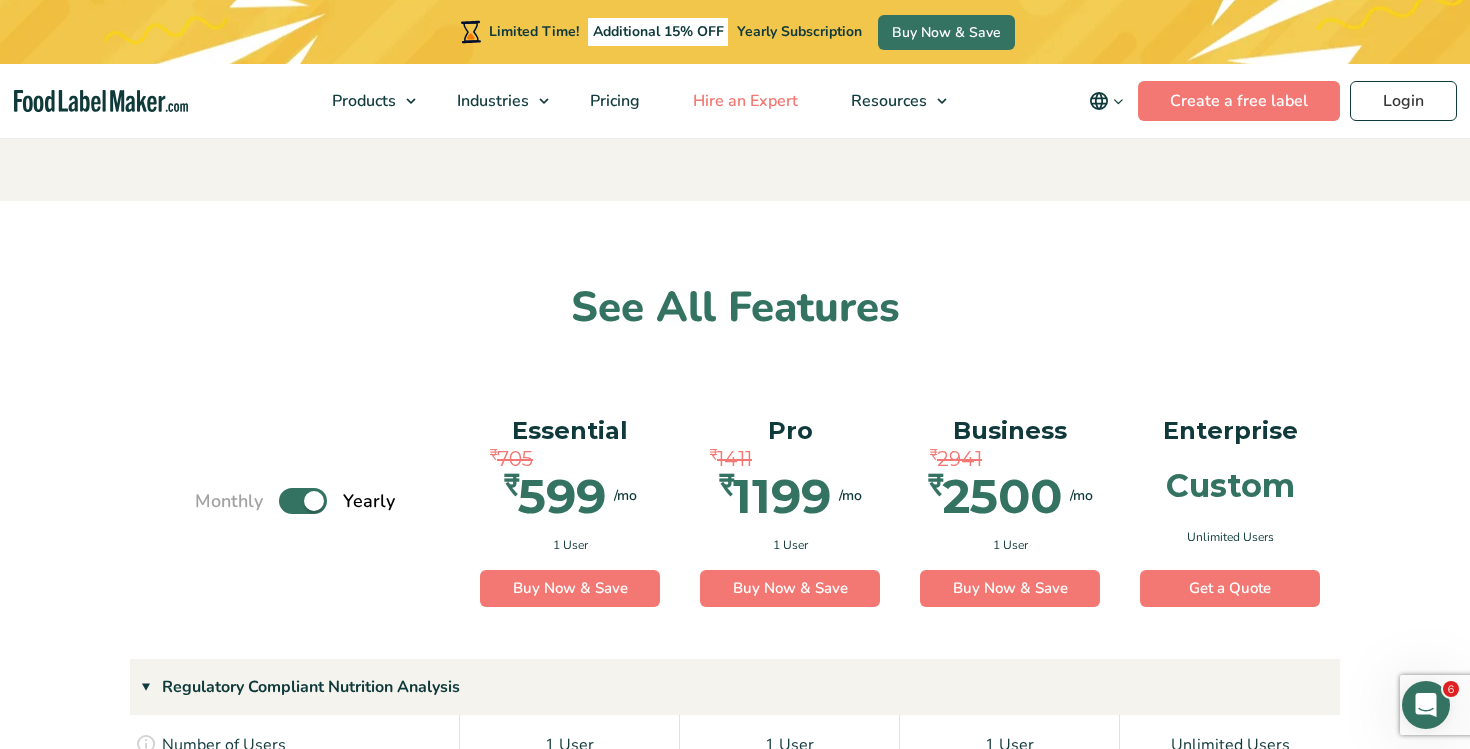 click on "Hire an Expert" at bounding box center (743, 101) 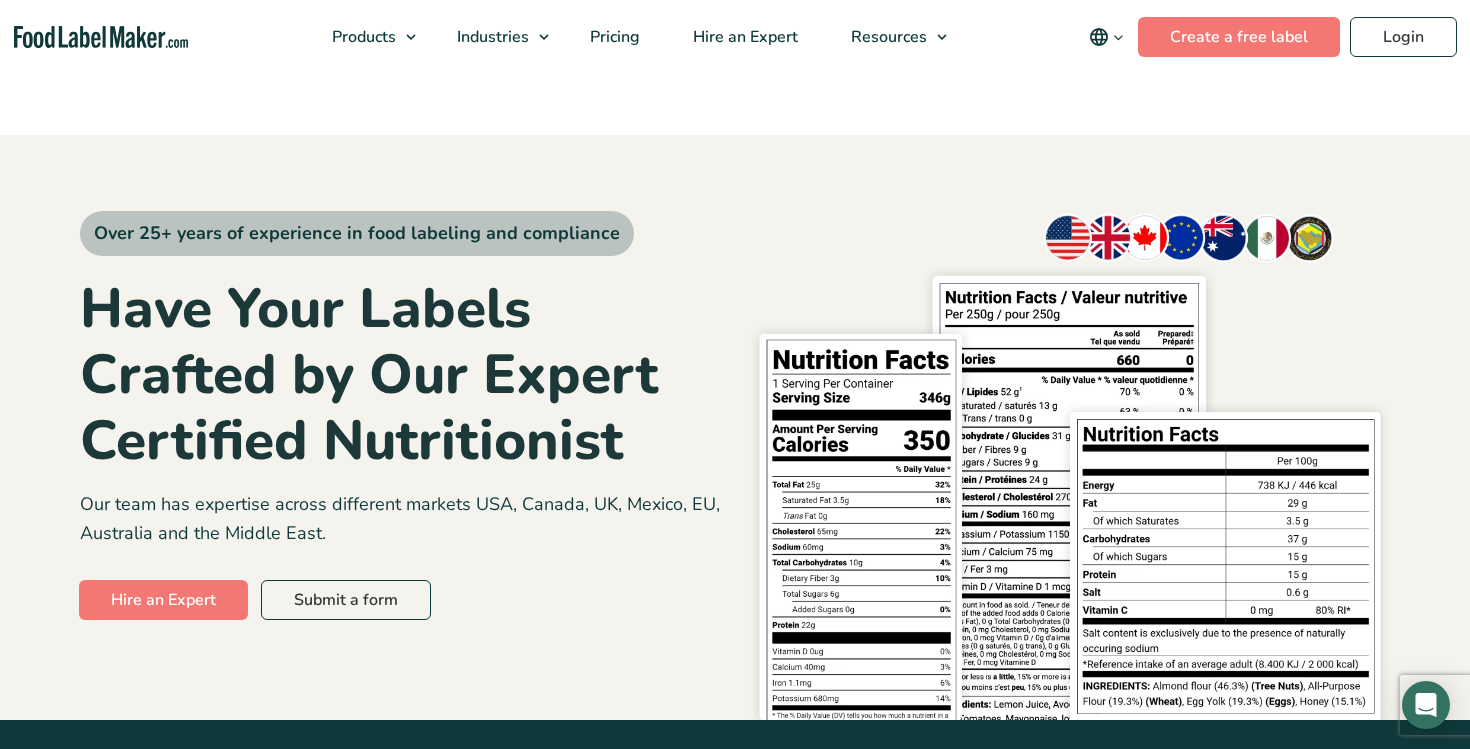 scroll, scrollTop: 0, scrollLeft: 0, axis: both 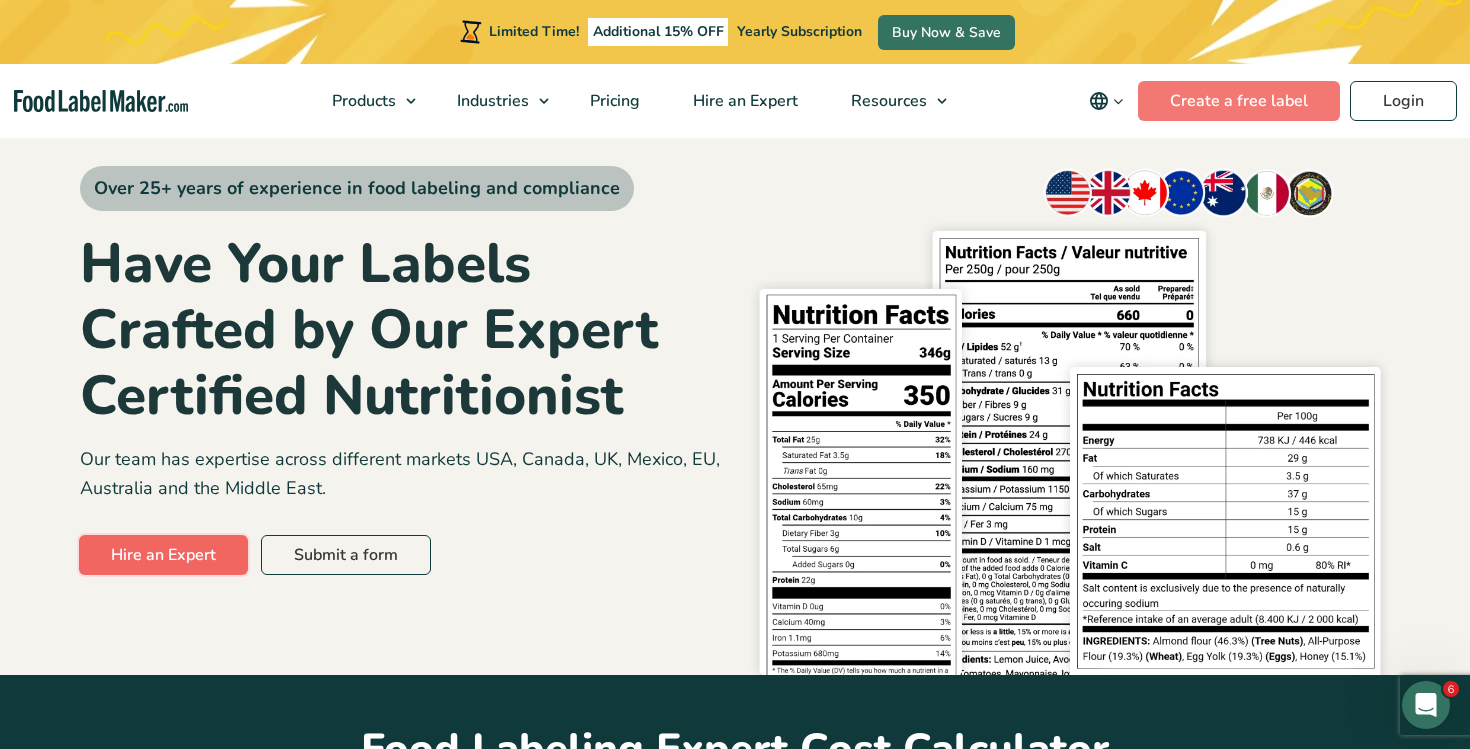 click on "Hire an Expert" at bounding box center (163, 555) 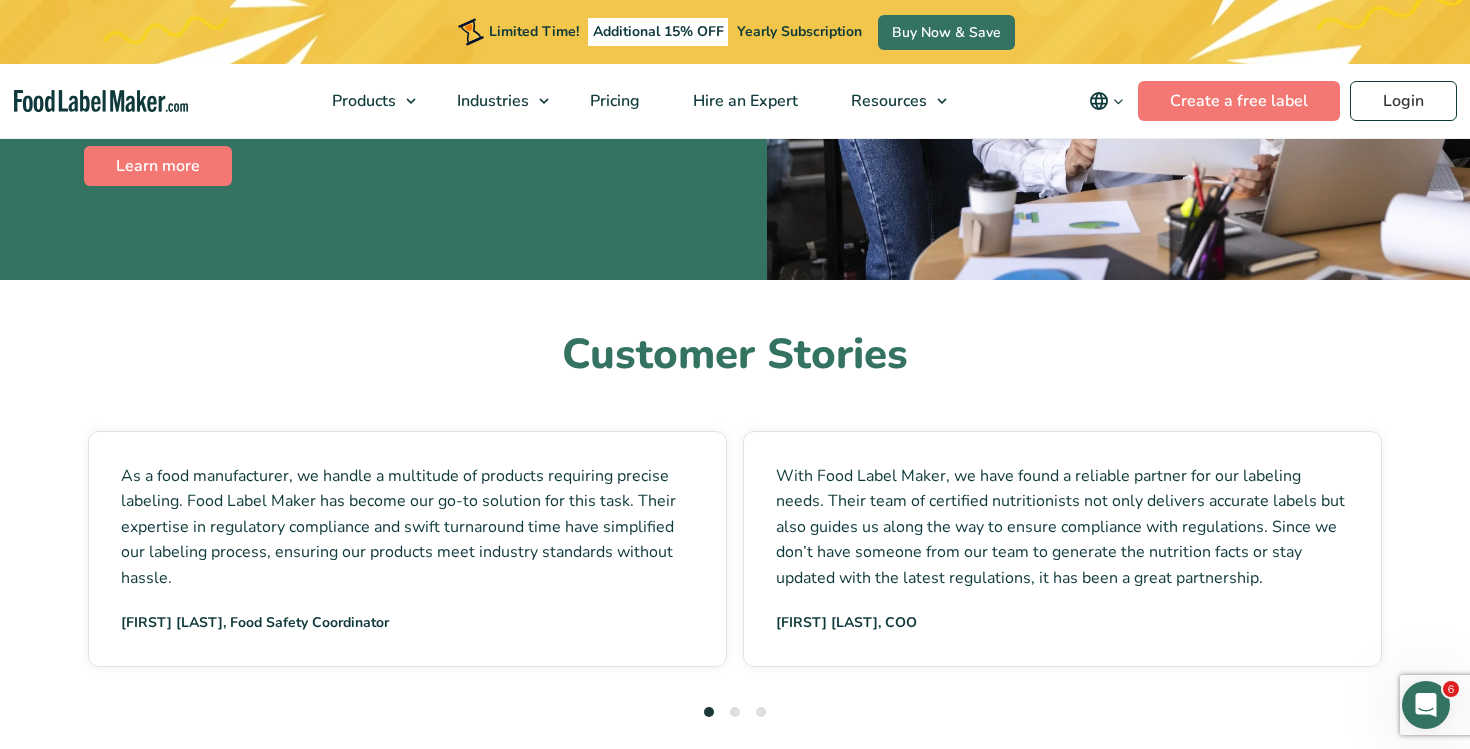 scroll, scrollTop: 4292, scrollLeft: 0, axis: vertical 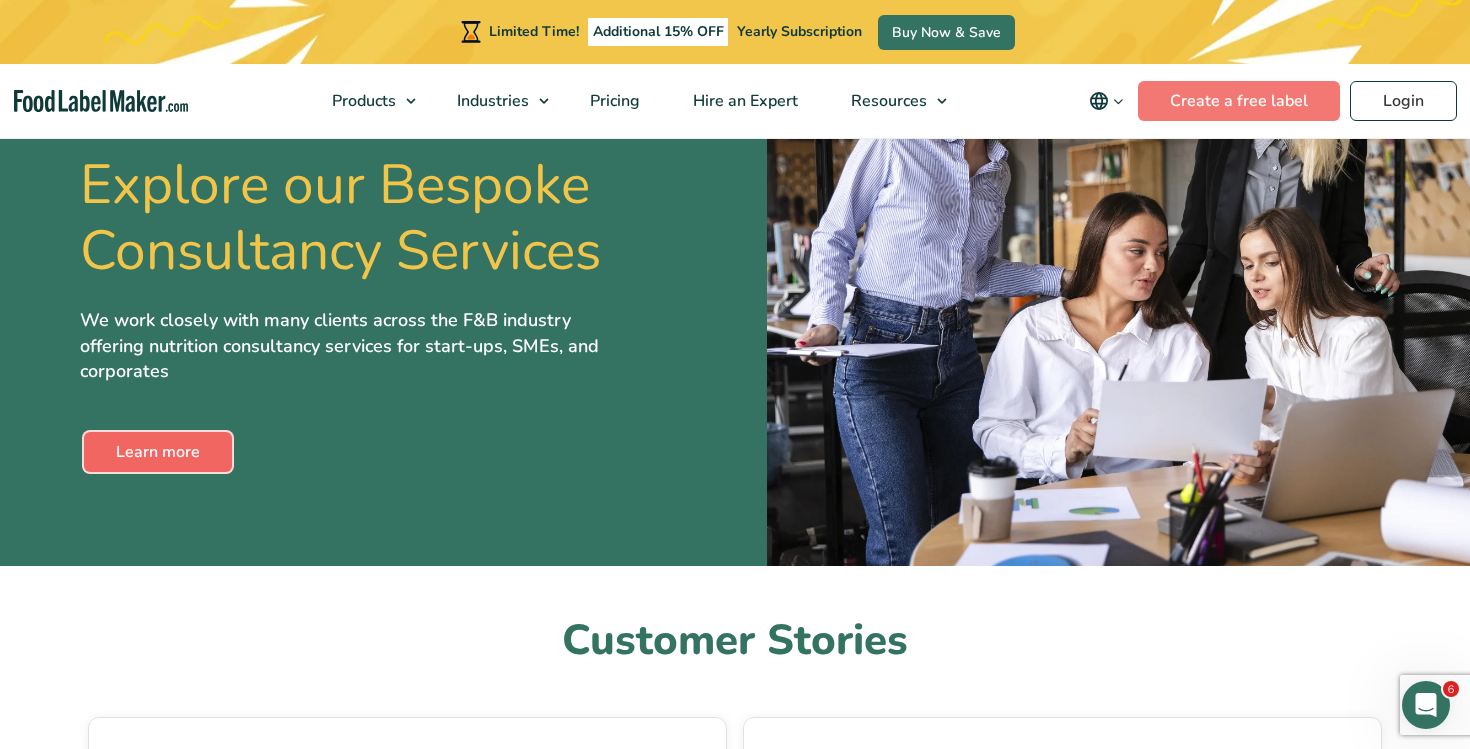click on "Learn more" at bounding box center (158, 452) 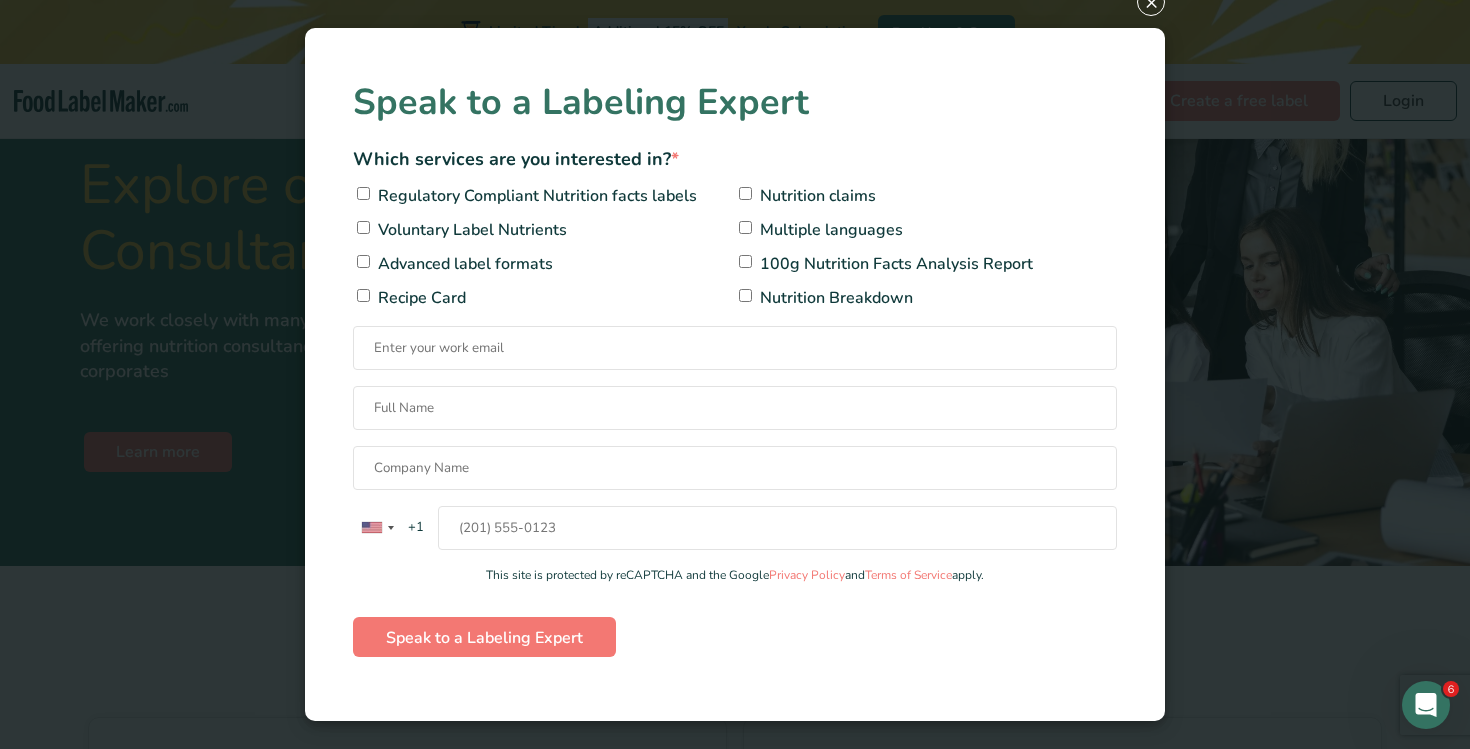 click on "×
Speak to a Labeling Expert
Which services are you interested in? *
Regulatory Compliant Nutrition facts labels Nutrition claims Voluntary Label Nutrients Multiple languages Advanced label formats 100g Nutrition Facts Analysis Report Recipe Card Nutrition Breakdown
United States +1 United Kingdom +44 Afghanistan (‫افغانستان‬‎) +93 Albania (Shqipëri) +355 Algeria (‫الجزائر‬‎) +213 American Samoa +1 Andorra +376 Angola +244 Anguilla +1 Antigua and Barbuda +1 Argentina +54 Armenia (Հայաստան) +374 Aruba +297 Ascension Island +247 Australia +61 Austria (Österreich) +43 Azerbaijan (Azərbaycan) +994 Bahamas +1 +973 +880 Barbados +1 +375 +32" at bounding box center (735, 374) 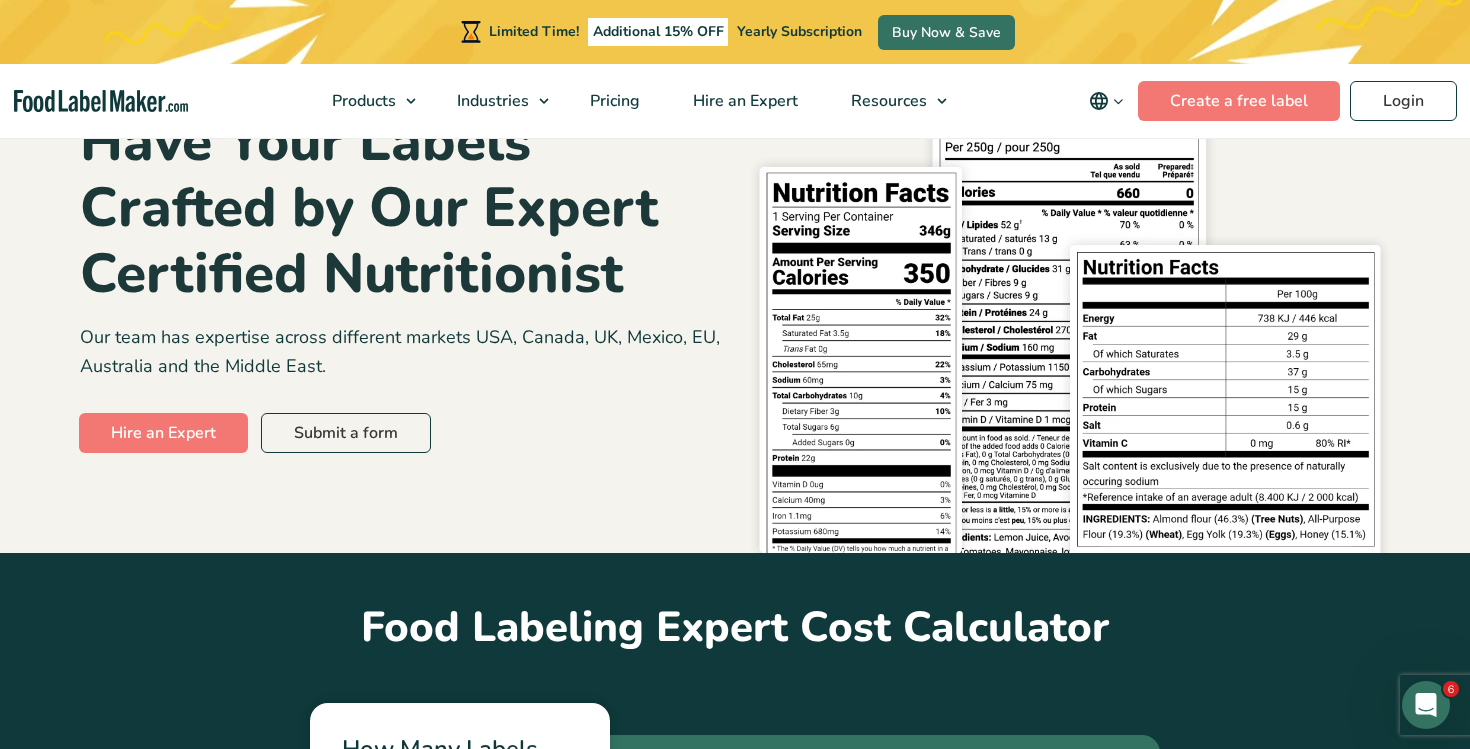 scroll, scrollTop: 0, scrollLeft: 0, axis: both 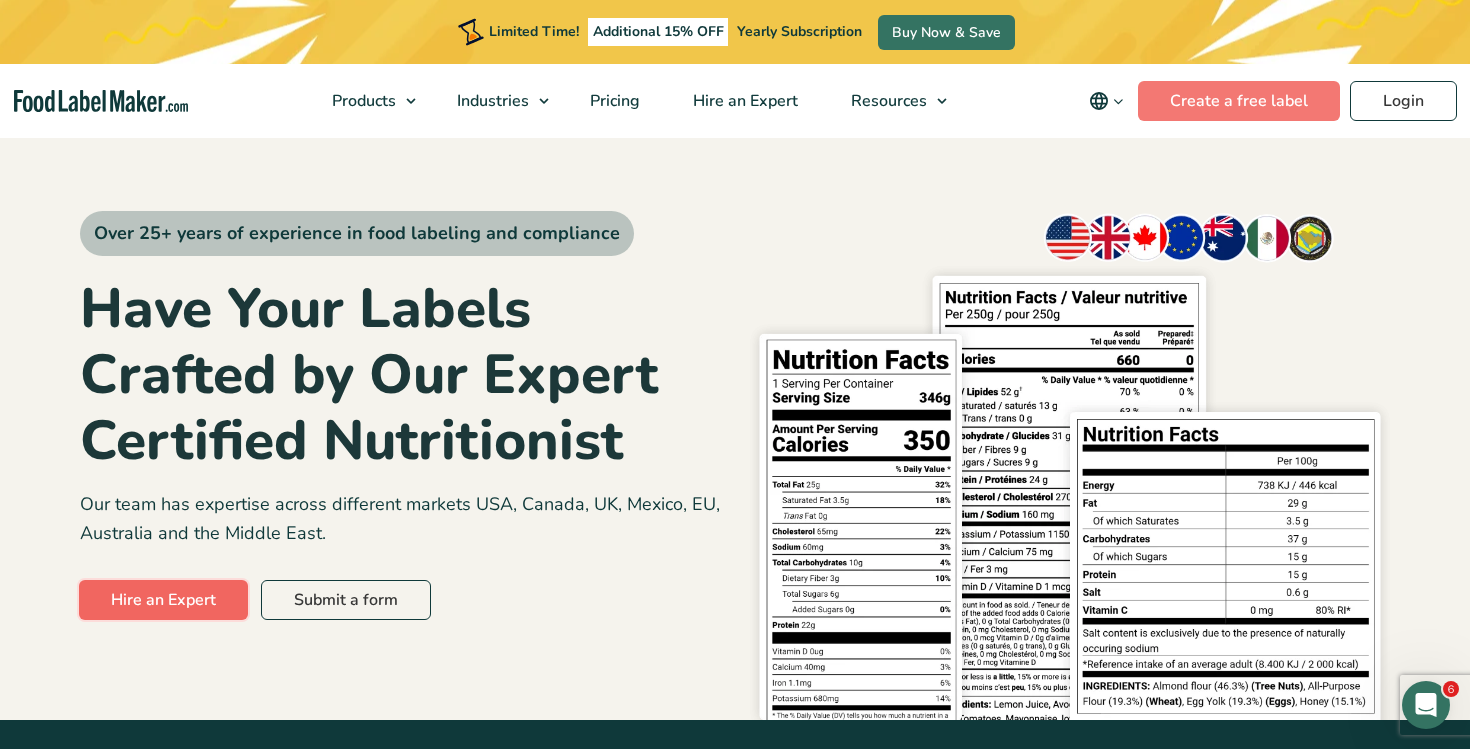click on "Hire an Expert" at bounding box center [163, 600] 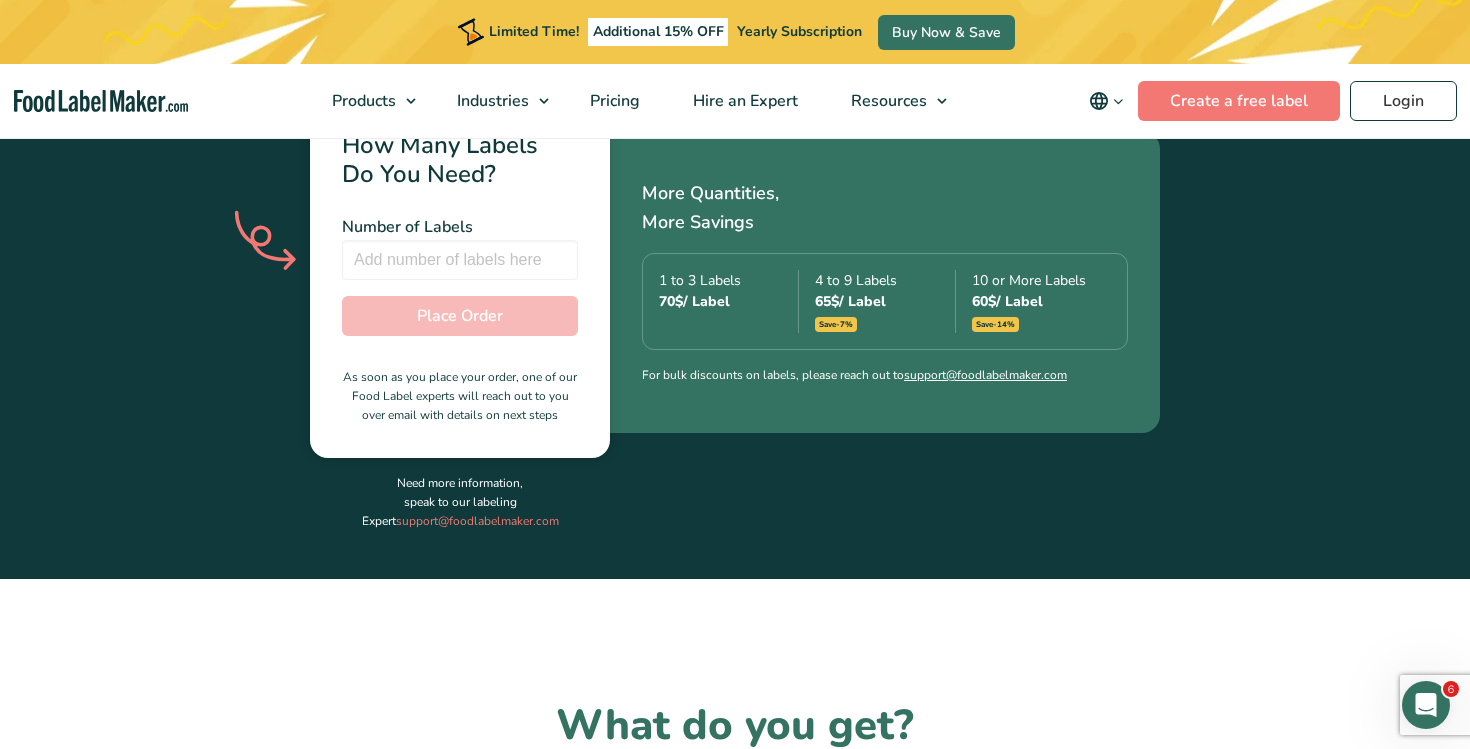 scroll, scrollTop: 46, scrollLeft: 0, axis: vertical 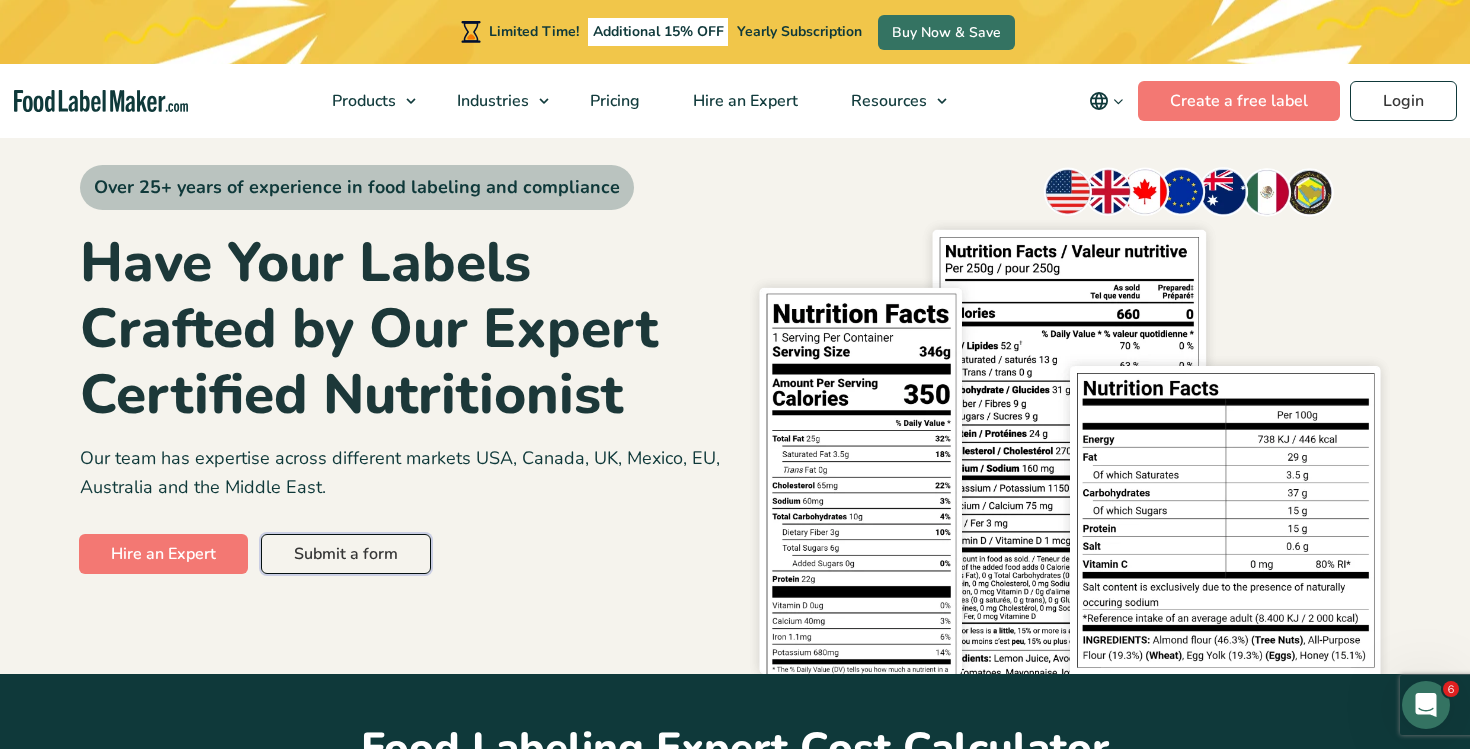 click on "Submit a form" at bounding box center [346, 554] 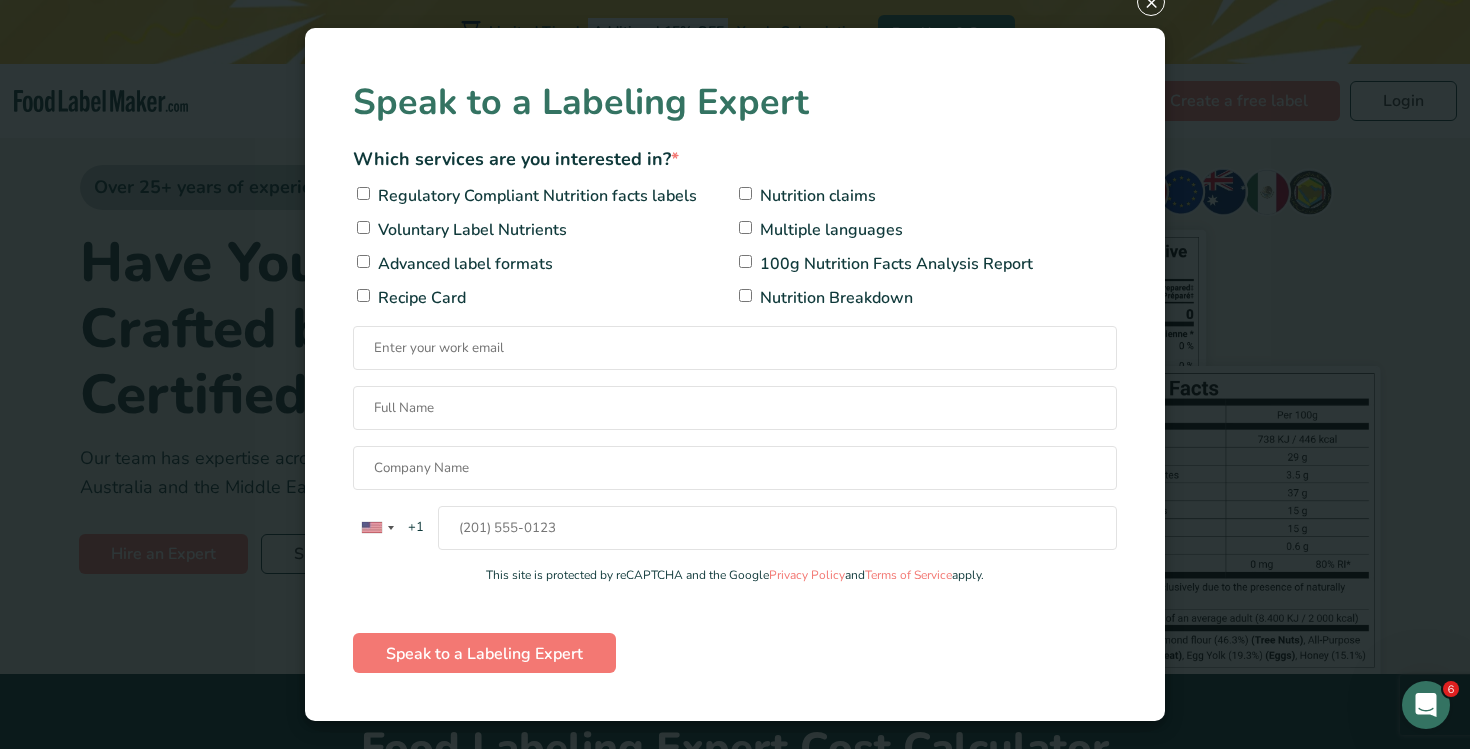 click on "×
Speak to a Labeling Expert
Which services are you interested in? *
Regulatory Compliant Nutrition facts labels Nutrition claims Voluntary Label Nutrients Multiple languages Advanced label formats 100g Nutrition Facts Analysis Report Recipe Card Nutrition Breakdown
United States +1 United Kingdom +44 Afghanistan (‫افغانستان‬‎) +93 Albania (Shqipëri) +355 Algeria (‫الجزائر‬‎) +213 American Samoa +1 Andorra +376 Angola +244 Anguilla +1 Antigua and Barbuda +1 Argentina +54 Armenia (Հայաստան) +374 Aruba +297 Ascension Island +247 Australia +61 Austria (Österreich) +43 Azerbaijan (Azərbaycan) +994 Bahamas +1 Bahrain (‫البحرين‬‎) +973 +880 +1 +32" at bounding box center (735, 374) 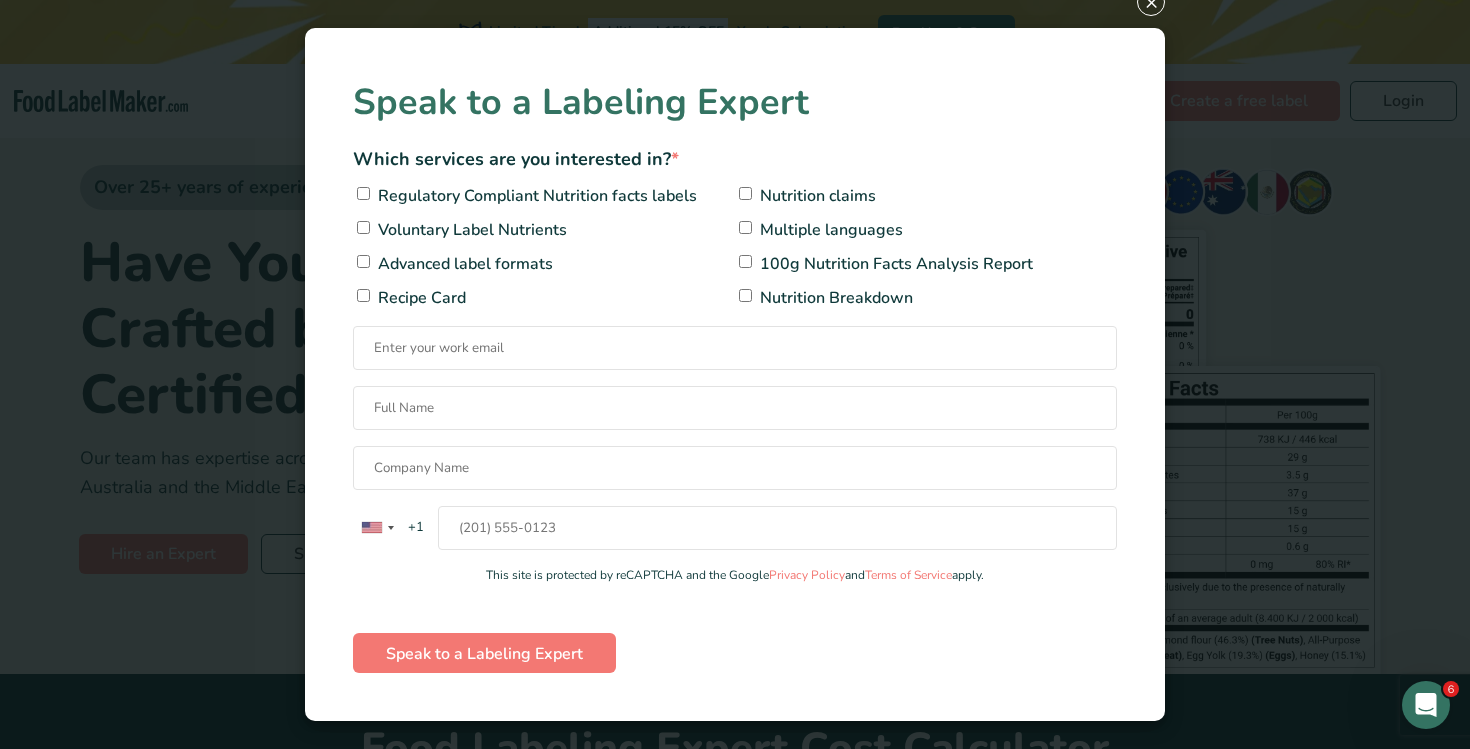 click on "×
Speak to a Labeling Expert
Which services are you interested in? *
Regulatory Compliant Nutrition facts labels Nutrition claims Voluntary Label Nutrients Multiple languages Advanced label formats 100g Nutrition Facts Analysis Report Recipe Card Nutrition Breakdown
United States +1 United Kingdom +44 Afghanistan (‫افغانستان‬‎) +93 Albania (Shqipëri) +355 Algeria (‫الجزائر‬‎) +213 American Samoa +1 Andorra +376 Angola +244 Anguilla +1 Antigua and Barbuda +1 Argentina +54 Armenia (Հայաստան) +374 Aruba +297 Ascension Island +247 Australia +61 Austria (Österreich) +43 Azerbaijan (Azərbaycan) +994 Bahamas +1 +973 +880 Barbados +1 +375 +32" at bounding box center [735, 374] 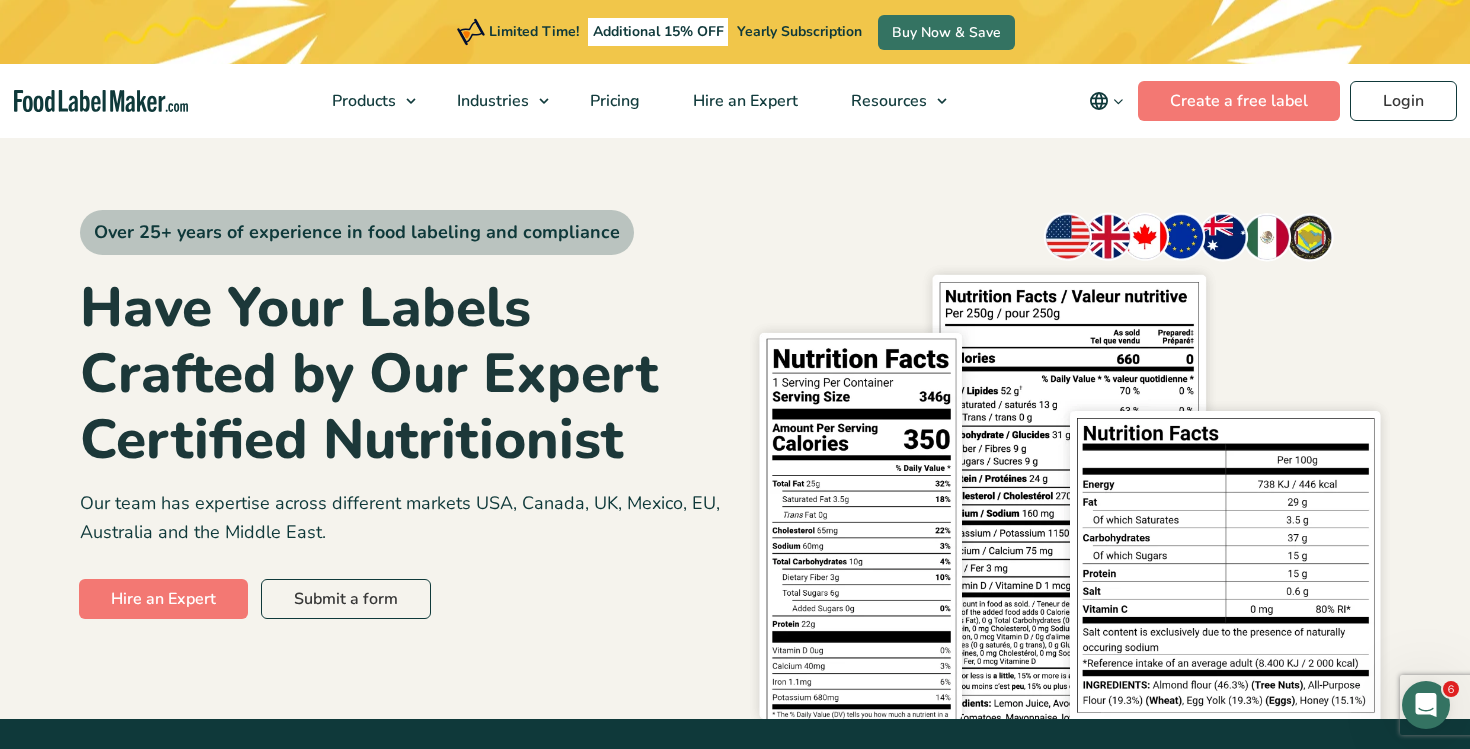 scroll, scrollTop: 0, scrollLeft: 0, axis: both 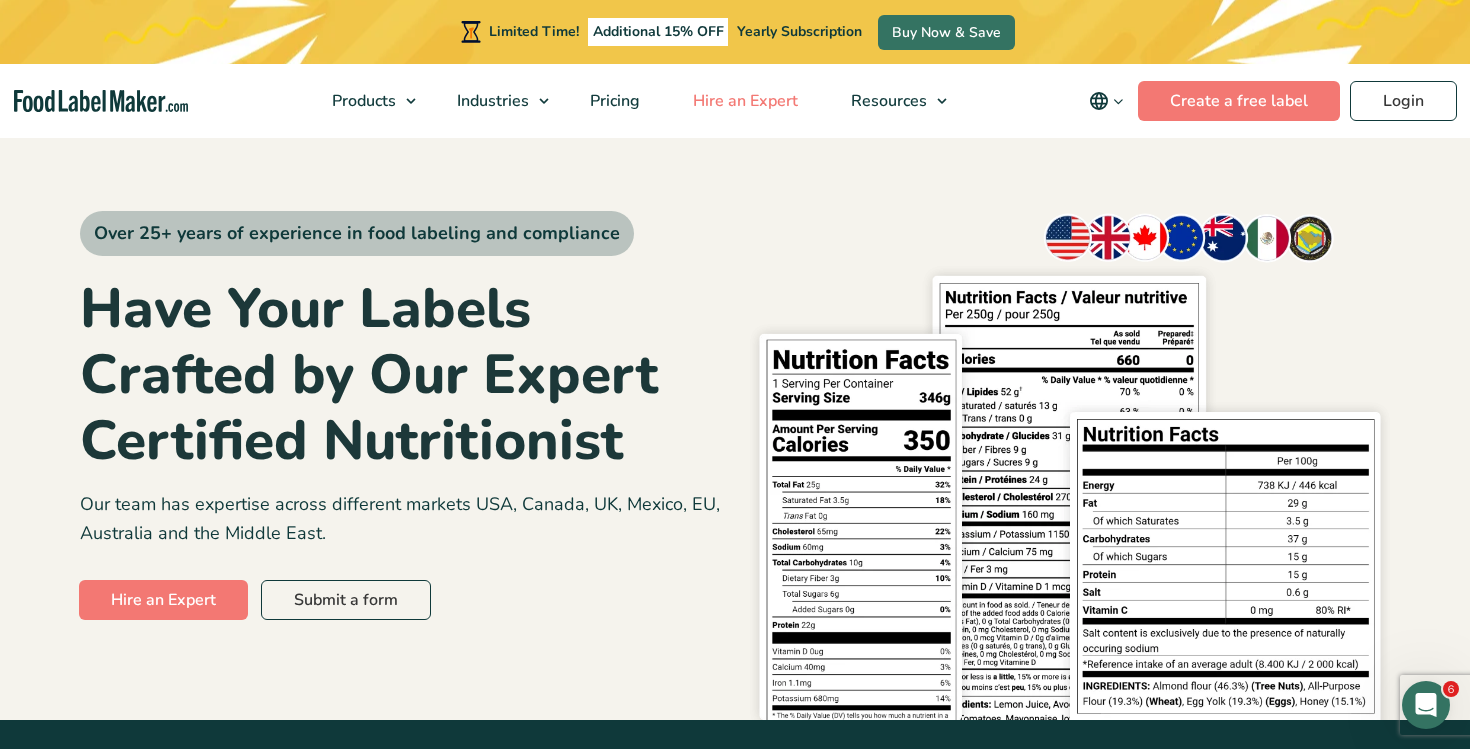 click on "Hire an Expert" at bounding box center (743, 101) 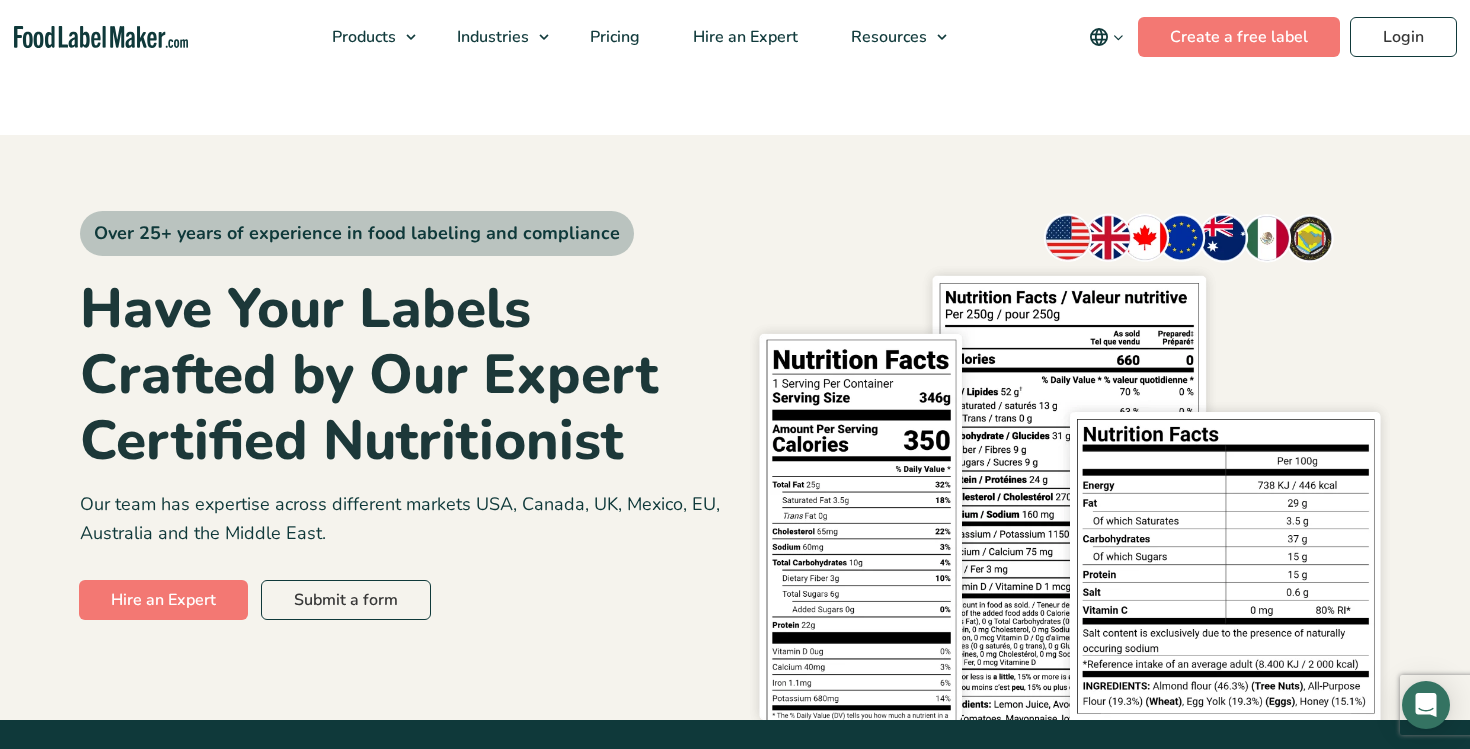 scroll, scrollTop: 0, scrollLeft: 0, axis: both 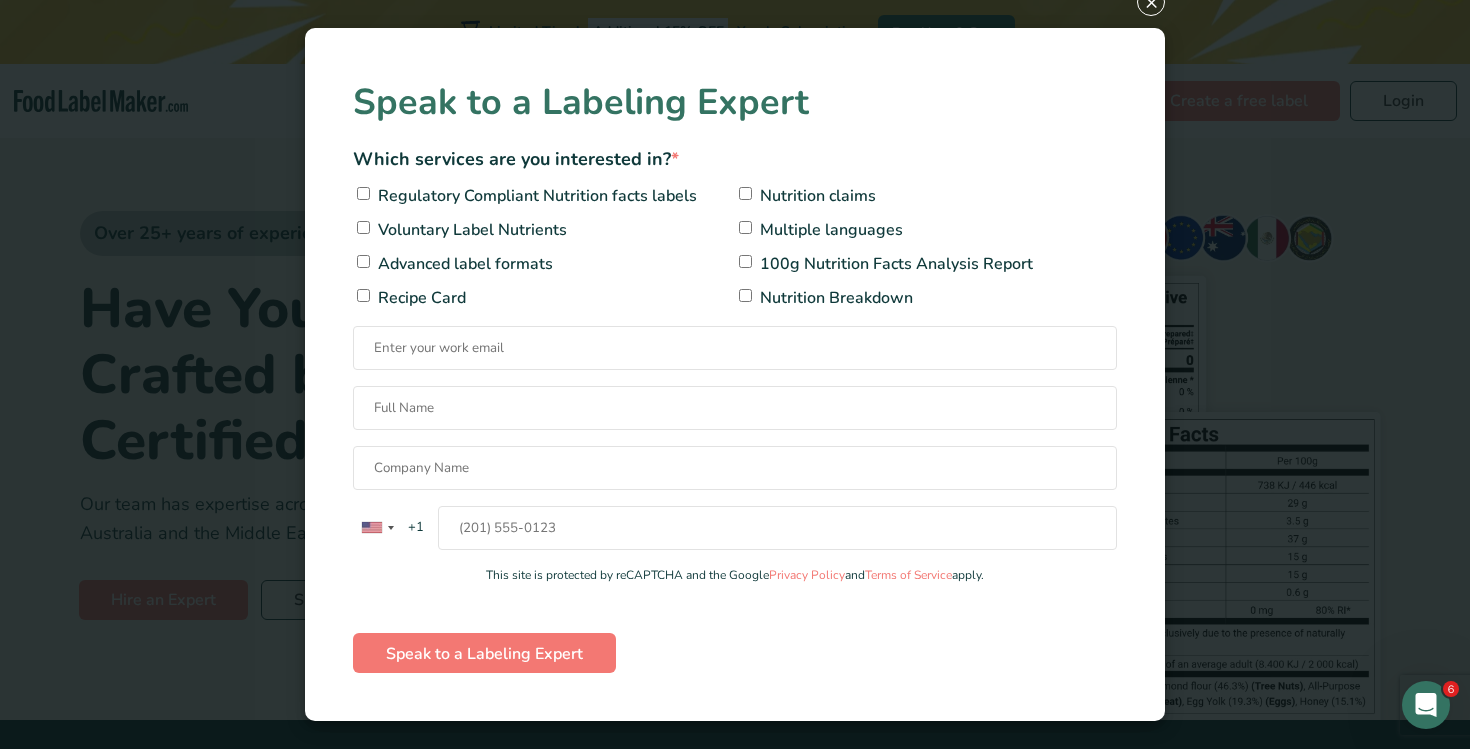 click on "×
Speak to a Labeling Expert
Which services are you interested in? *
Regulatory Compliant Nutrition facts labels Nutrition claims Voluntary Label Nutrients Multiple languages Advanced label formats 100g Nutrition Facts Analysis Report Recipe Card Nutrition Breakdown
United States +1 United Kingdom +44 Afghanistan (‫افغانستان‬‎) +93 Albania (Shqipëri) +355 Algeria (‫الجزائر‬‎) +213 American Samoa +1 Andorra +376 Angola +244 Anguilla +1 Antigua and Barbuda +1 Argentina +54 Armenia (Հայաստան) +374 Aruba +297 Ascension Island +247 Australia +61 Austria (Österreich) +43 Azerbaijan (Azərbaycan) +994 Bahamas +1 +973 +880 Barbados +1 +375 +32" at bounding box center [735, 374] 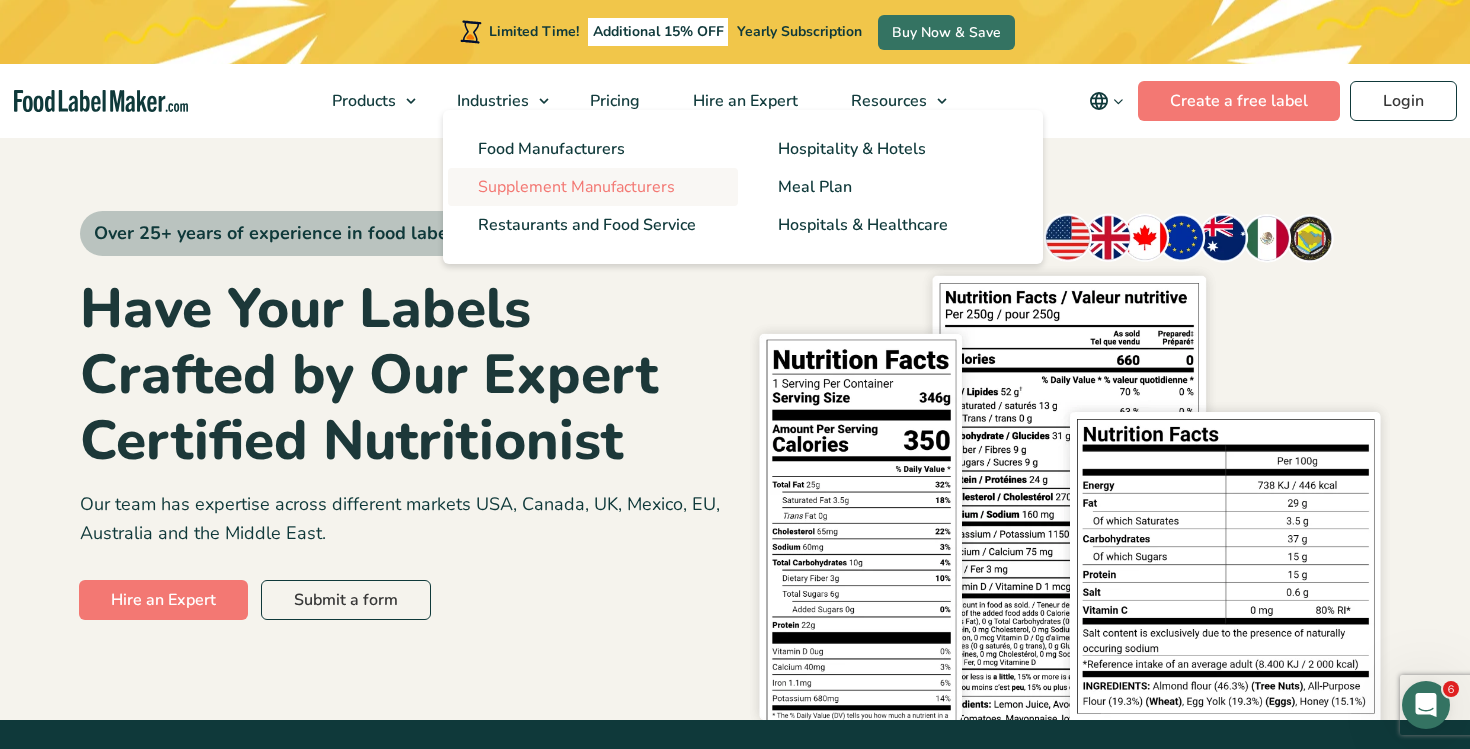 click on "Supplement Manufacturers" at bounding box center (576, 187) 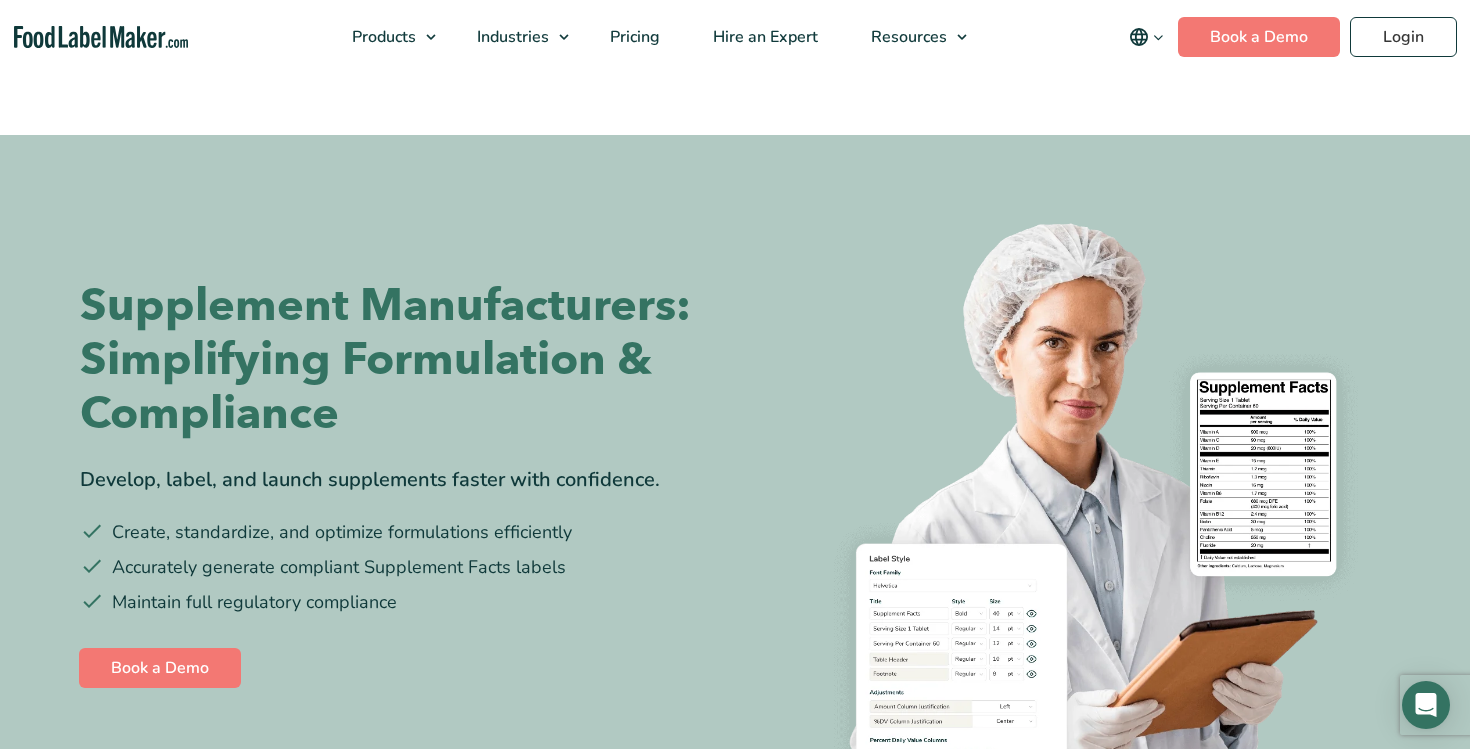scroll, scrollTop: 0, scrollLeft: 0, axis: both 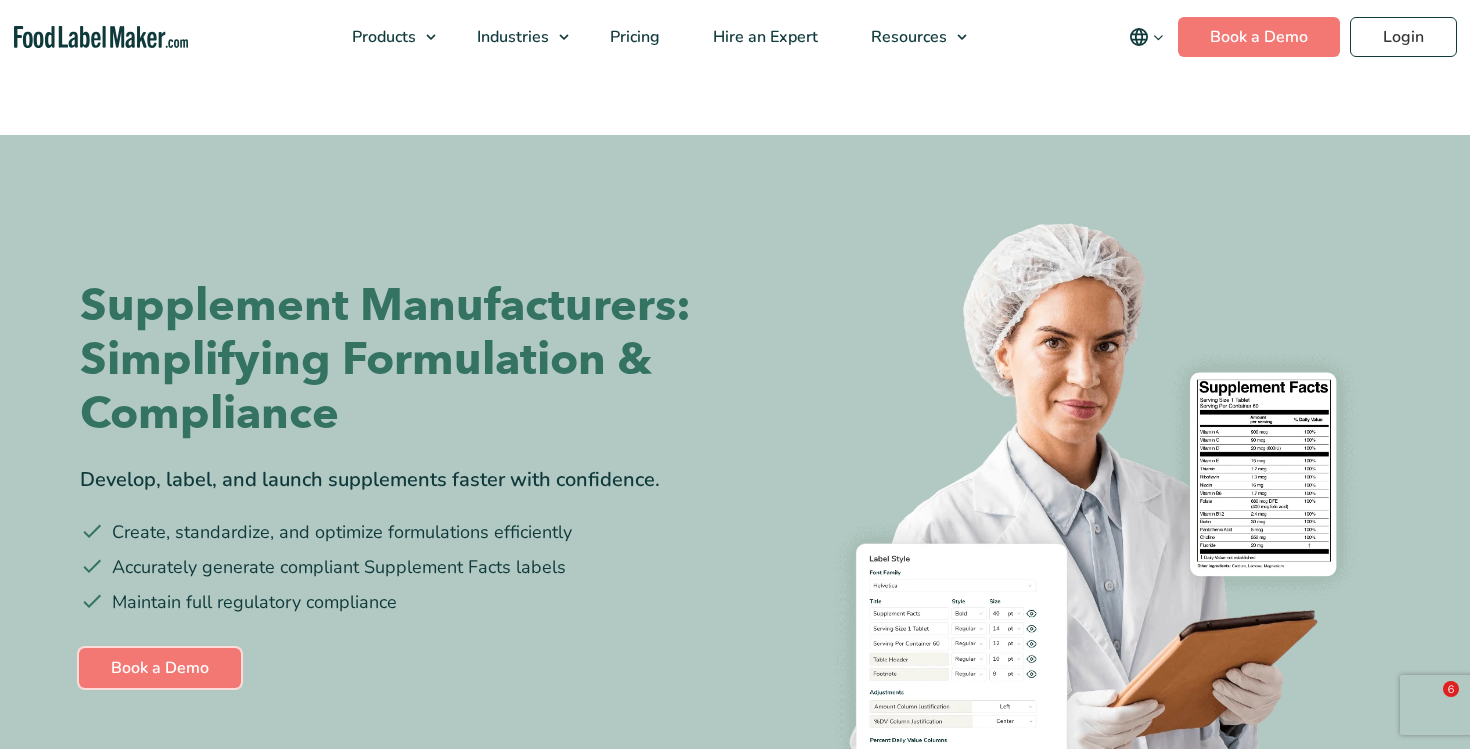 click on "Book a Demo" at bounding box center [160, 668] 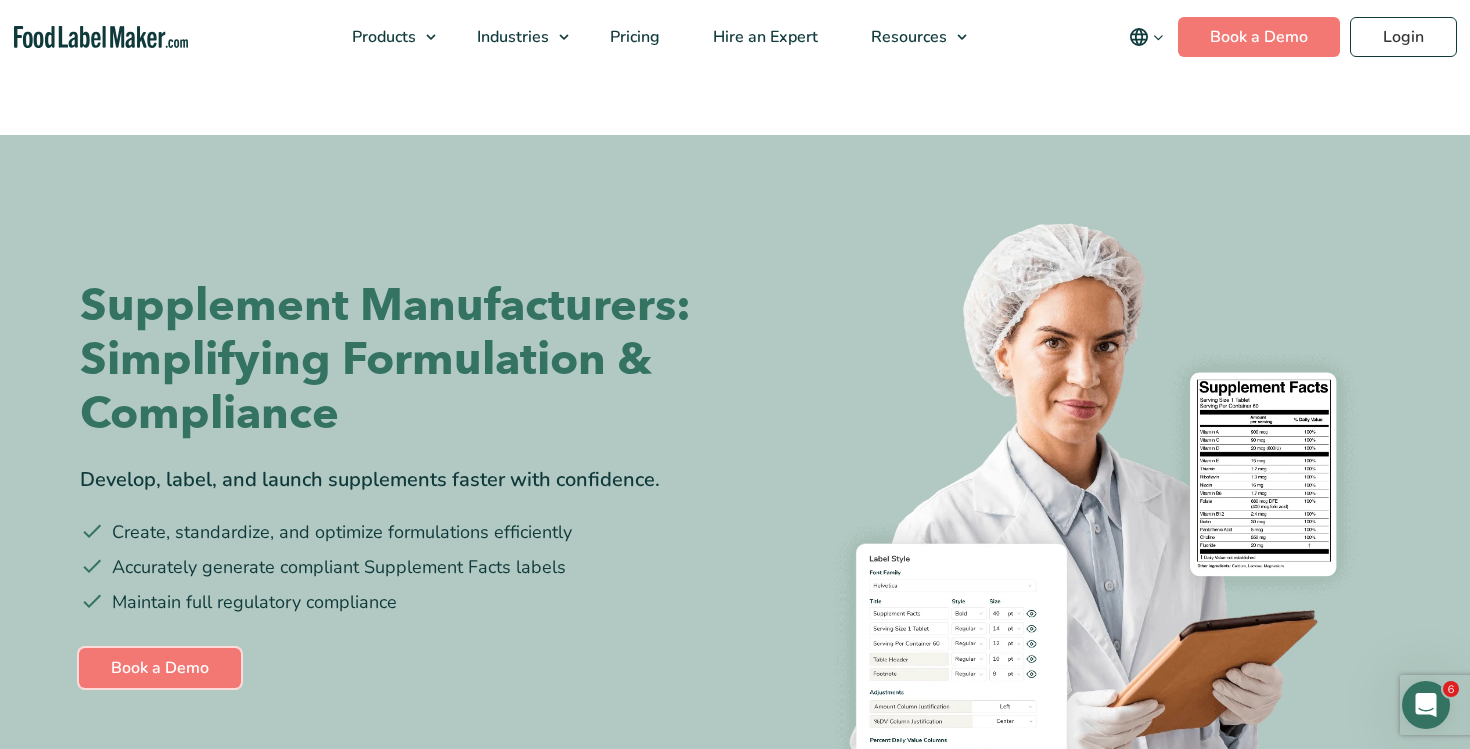 scroll, scrollTop: 0, scrollLeft: 0, axis: both 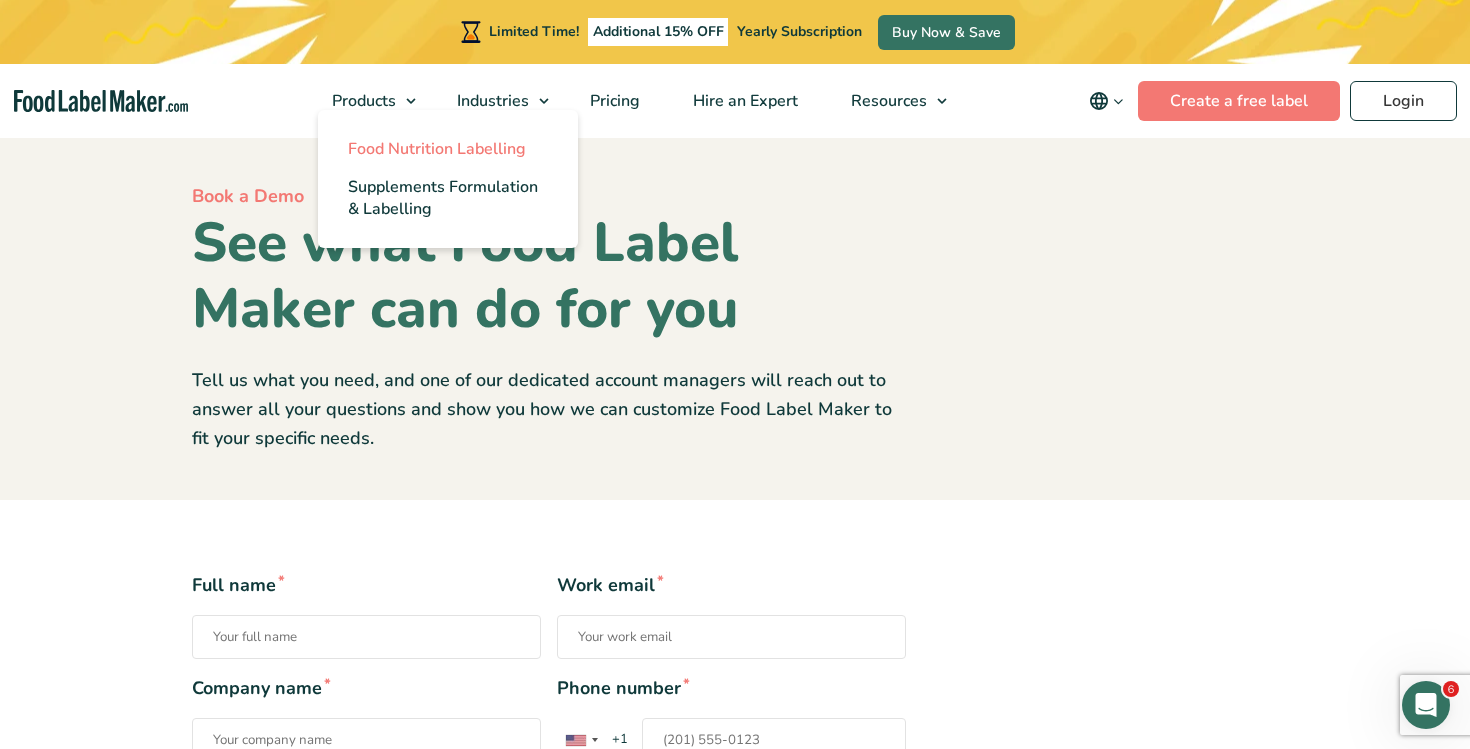 click on "Food Nutrition Labelling" at bounding box center [448, 149] 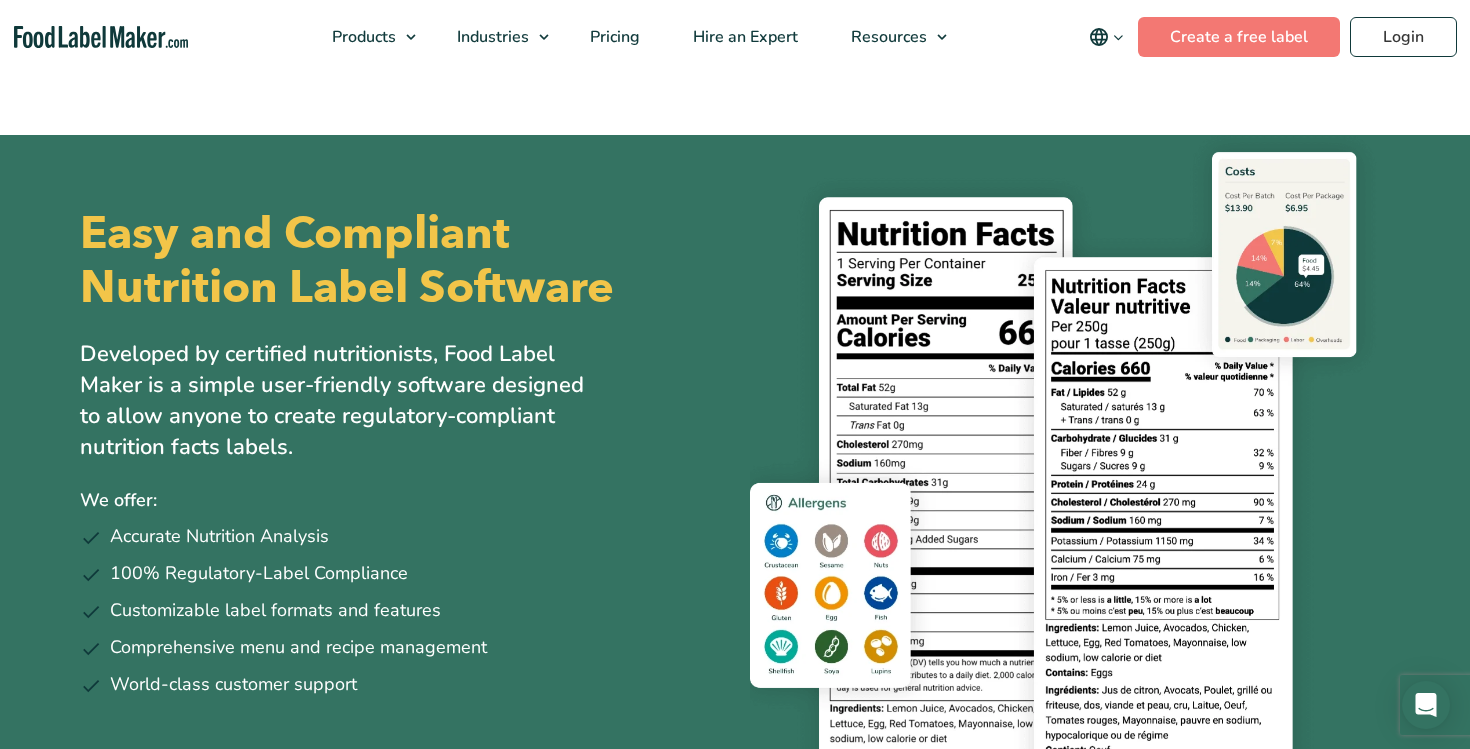 scroll, scrollTop: 0, scrollLeft: 0, axis: both 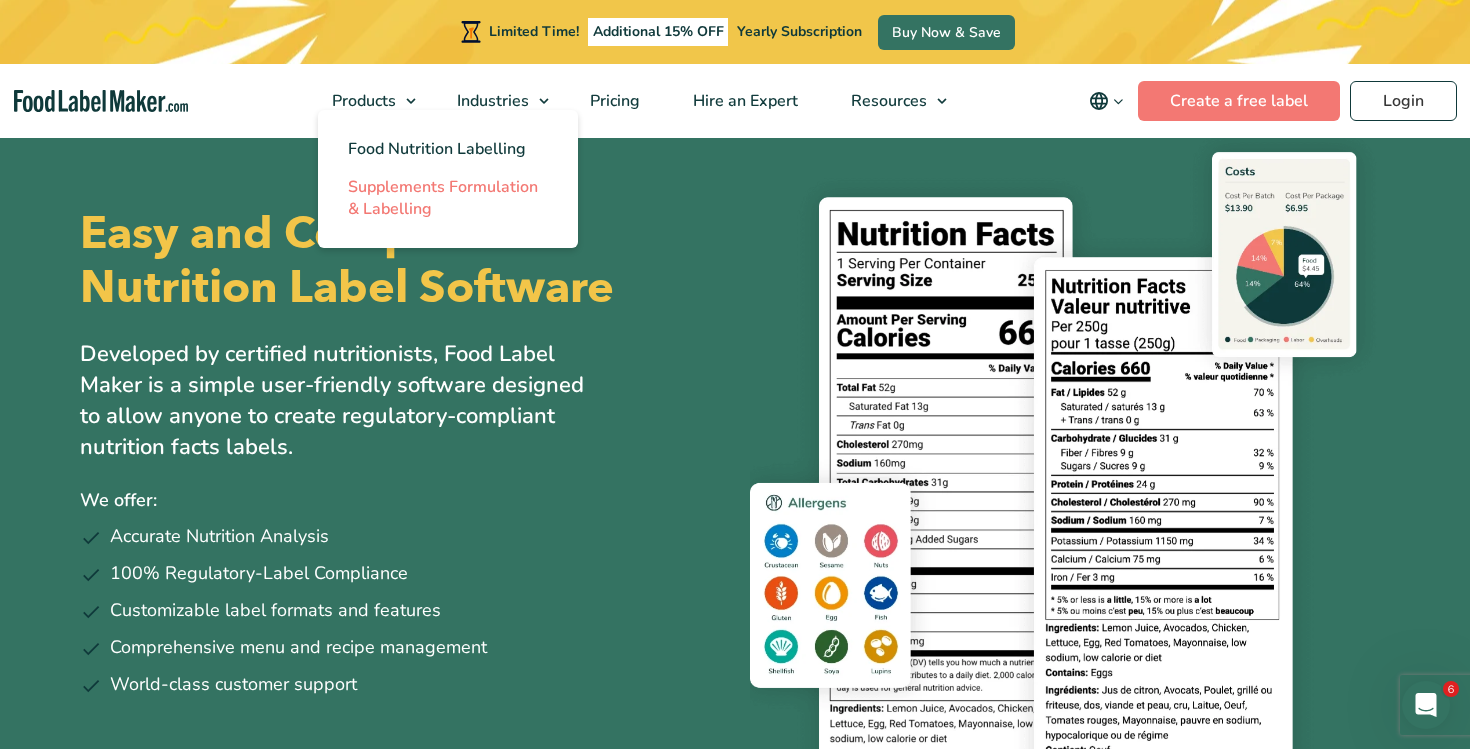 click on "Supplements Formulation & Labelling" at bounding box center [443, 198] 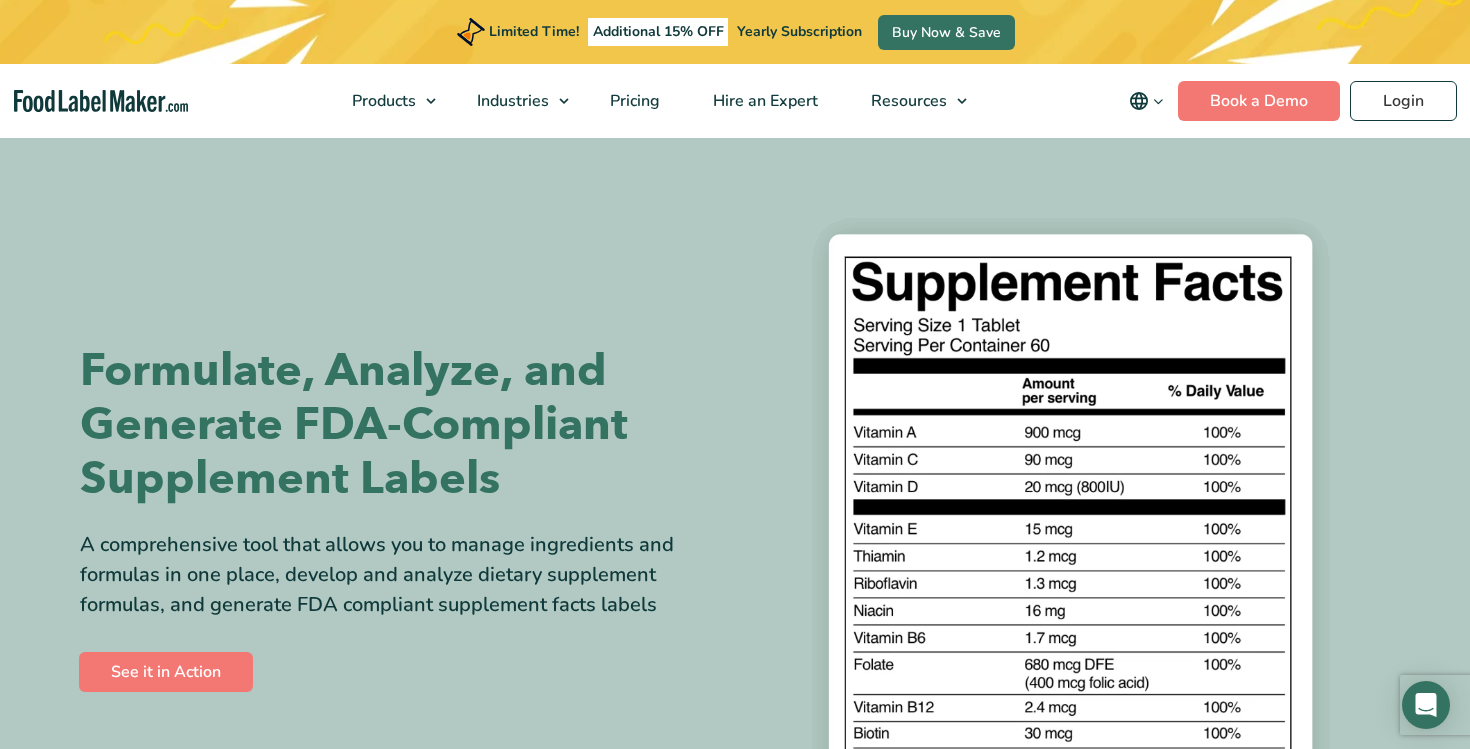 scroll, scrollTop: 0, scrollLeft: 0, axis: both 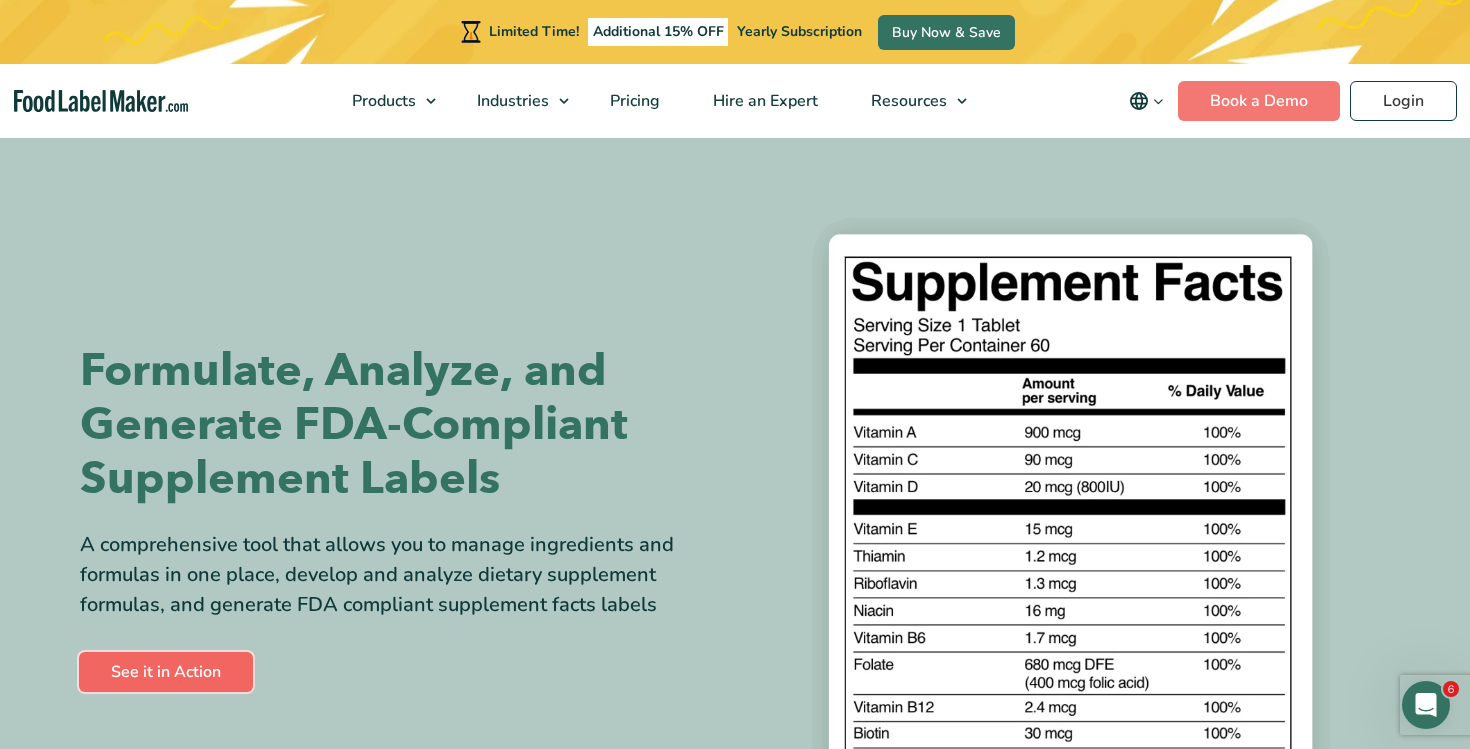 click on "See it in Action" at bounding box center (166, 672) 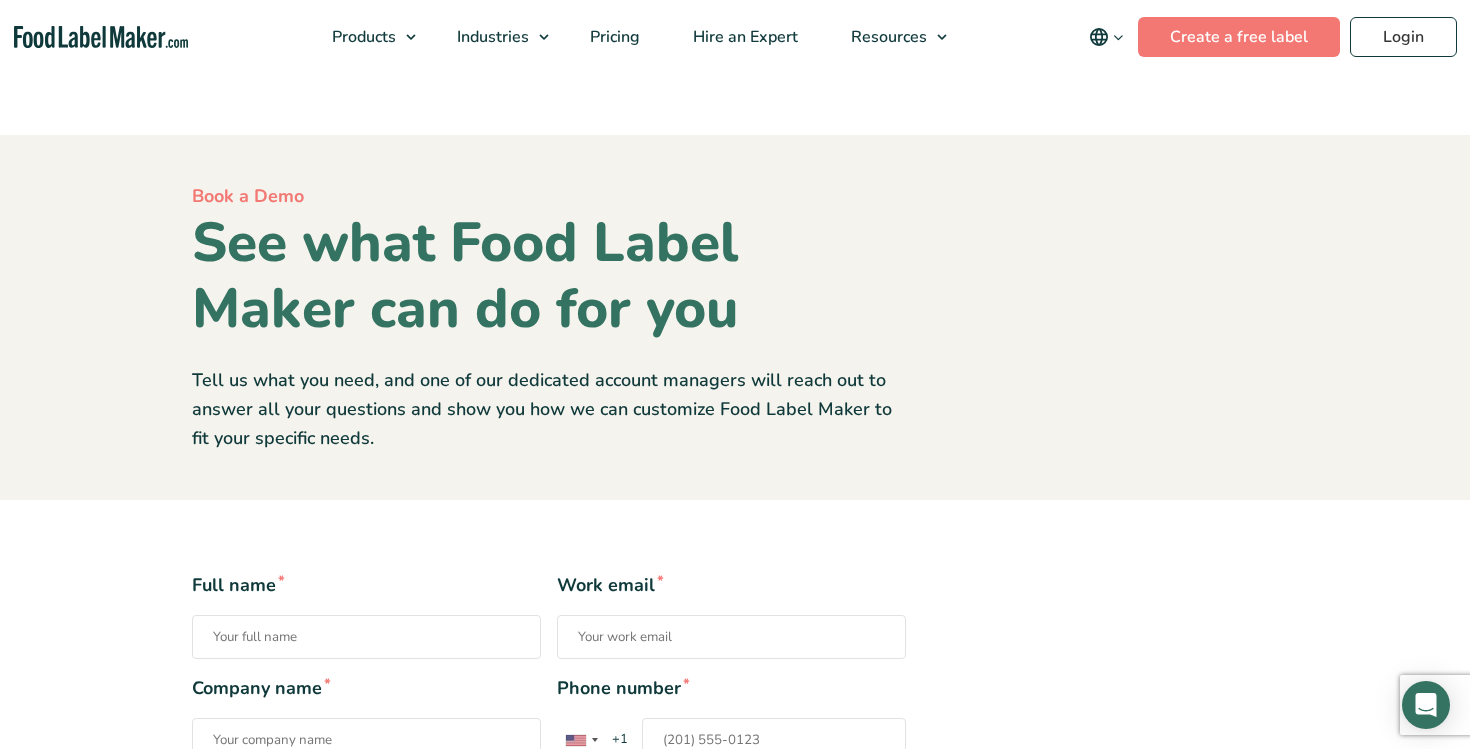 scroll, scrollTop: 0, scrollLeft: 0, axis: both 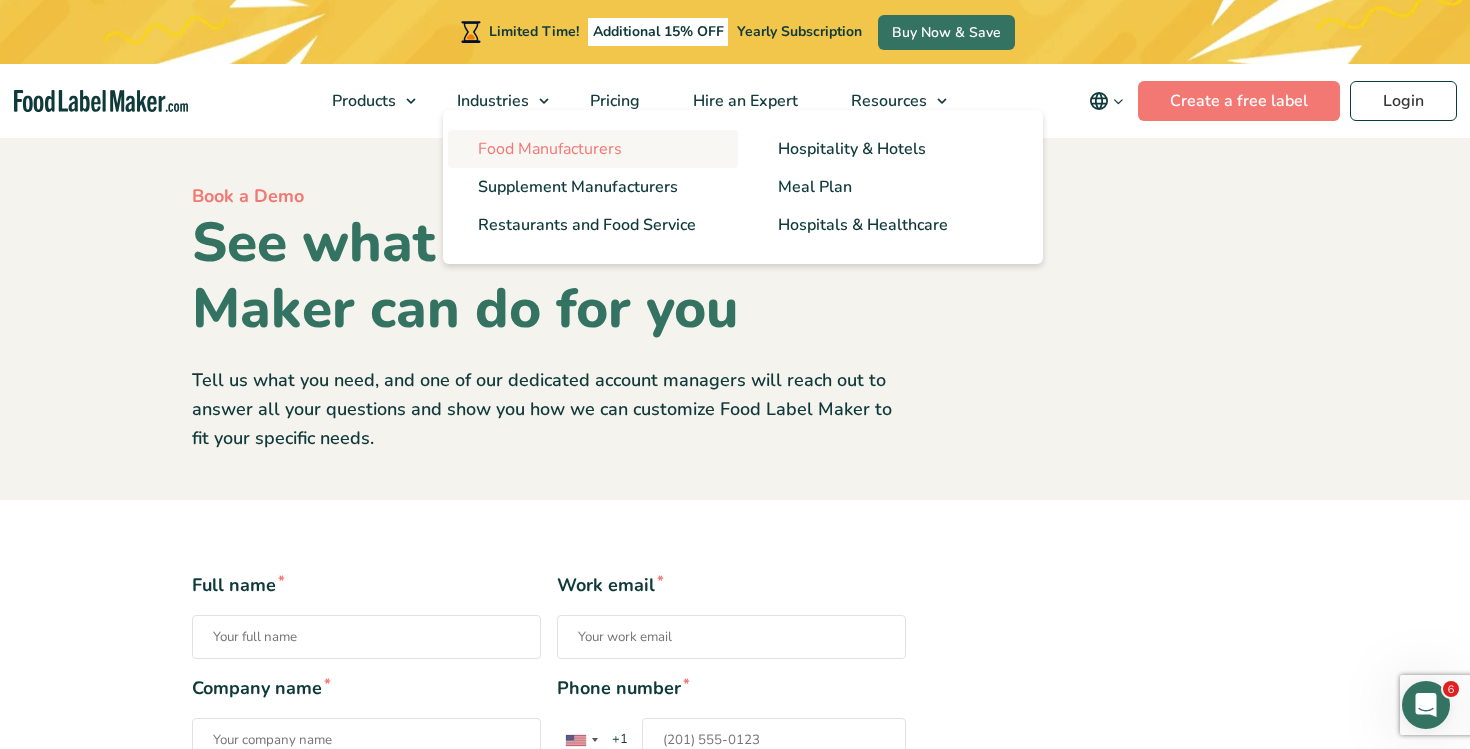 click on "Food Manufacturers" at bounding box center [550, 149] 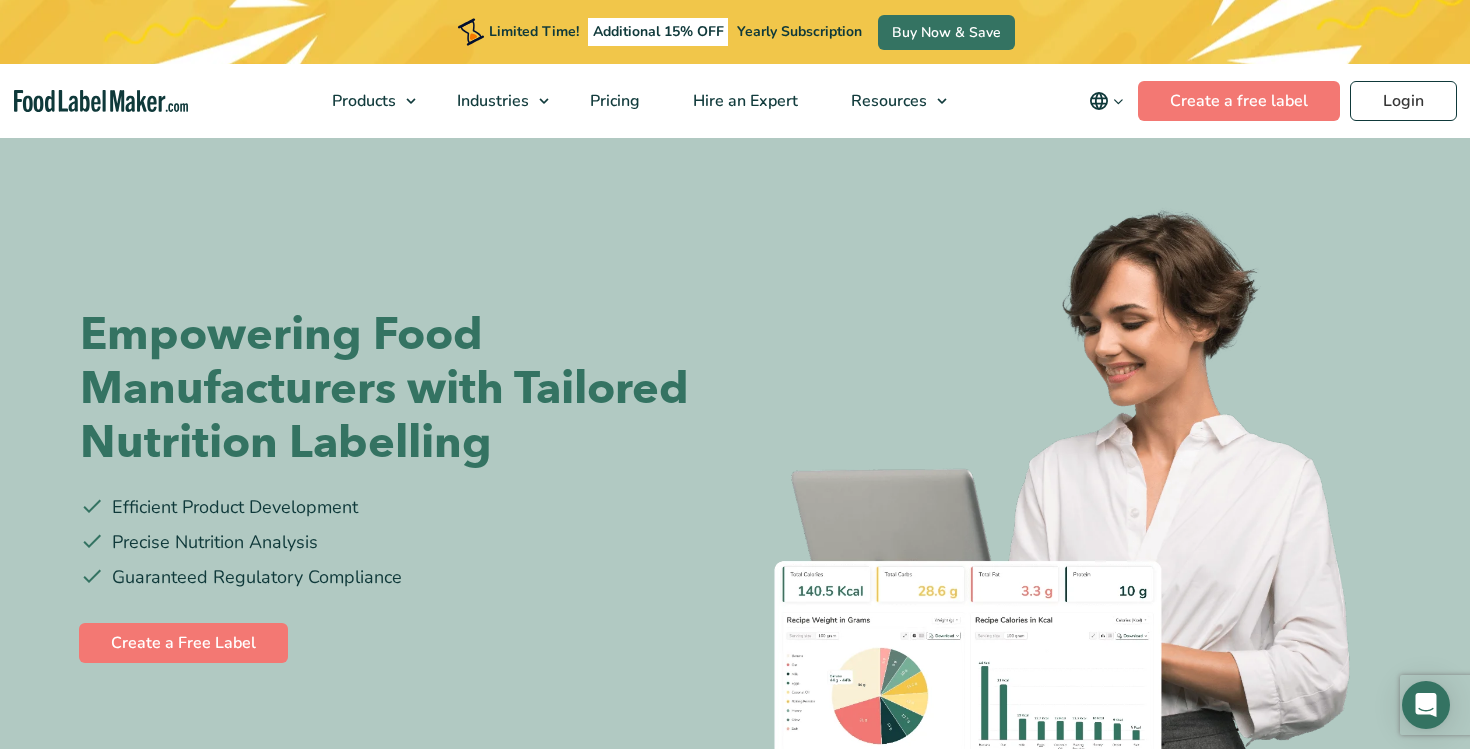 scroll, scrollTop: 0, scrollLeft: 0, axis: both 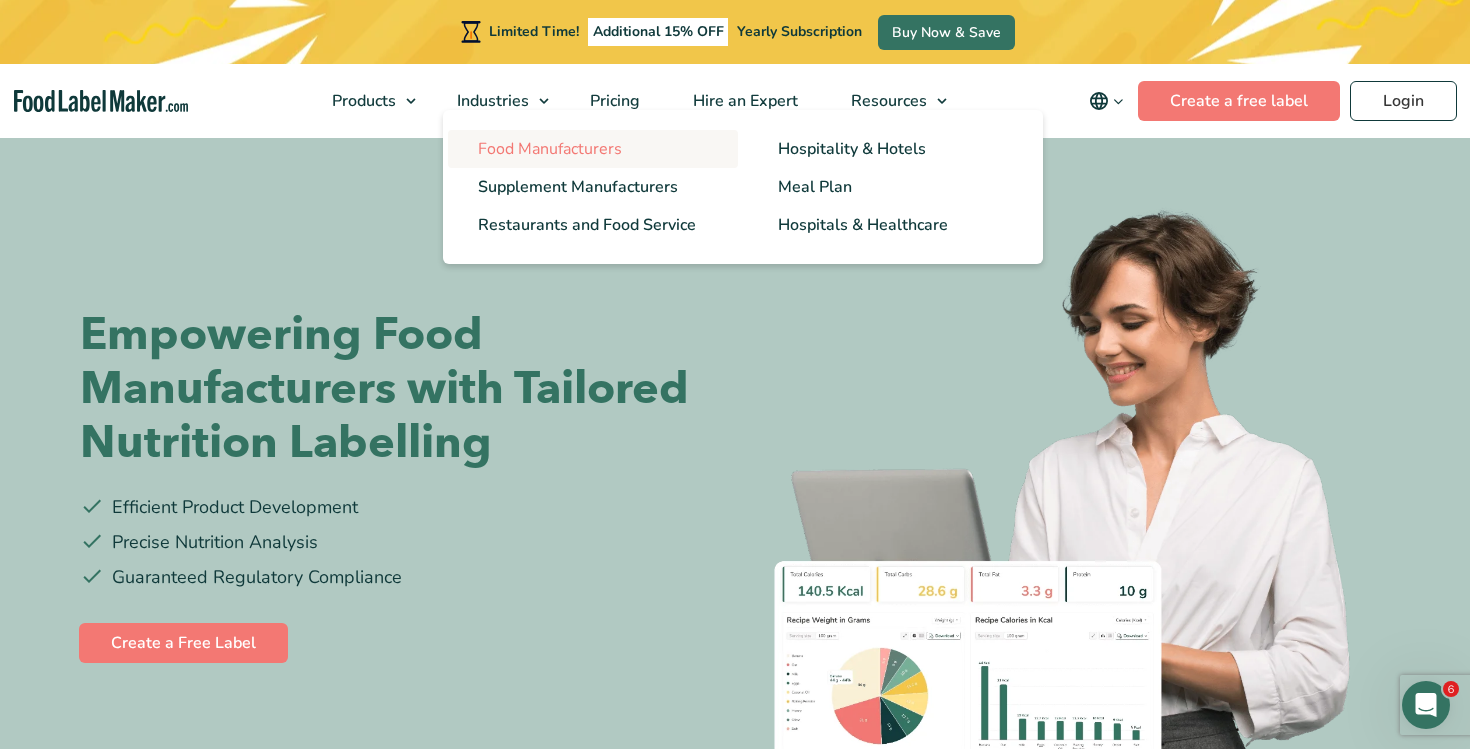 click on "Food Manufacturers" at bounding box center (550, 149) 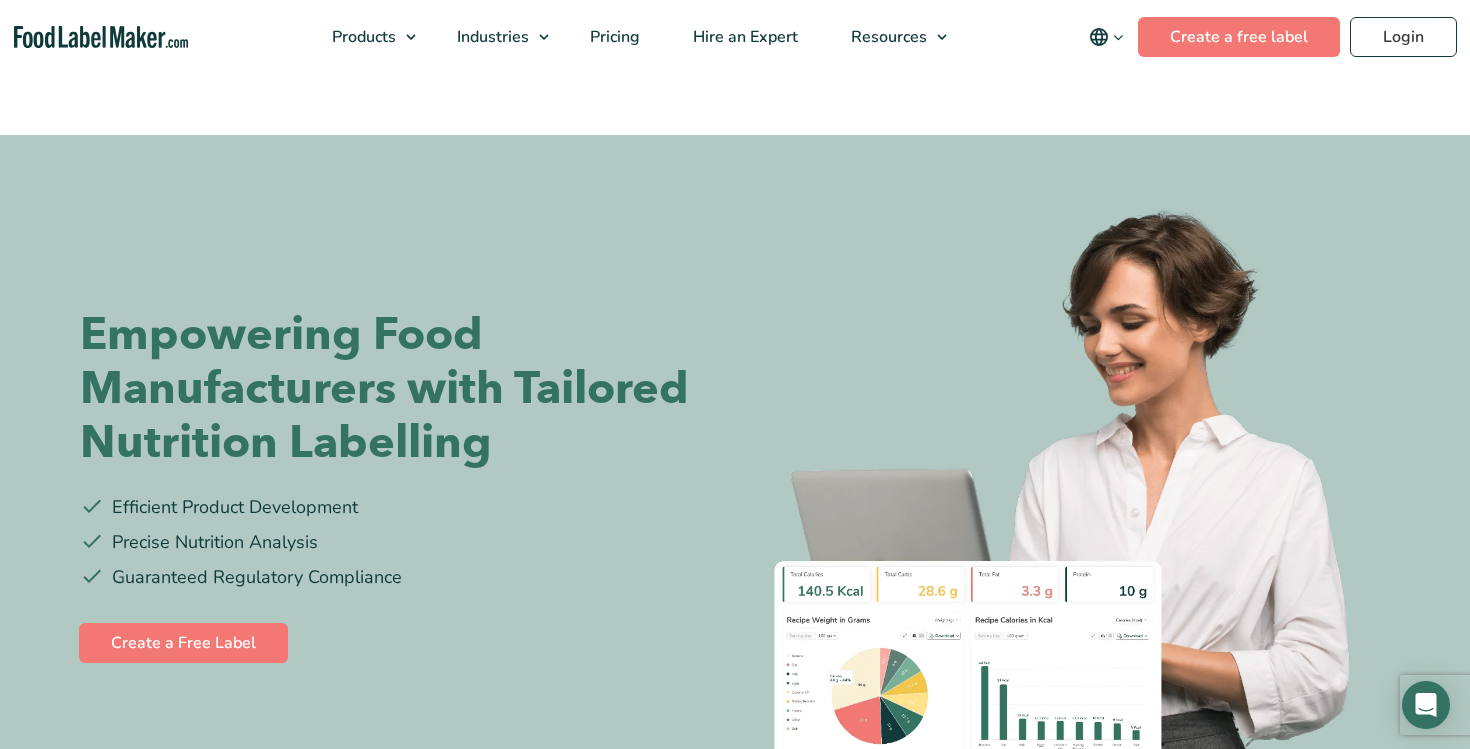 scroll, scrollTop: 0, scrollLeft: 0, axis: both 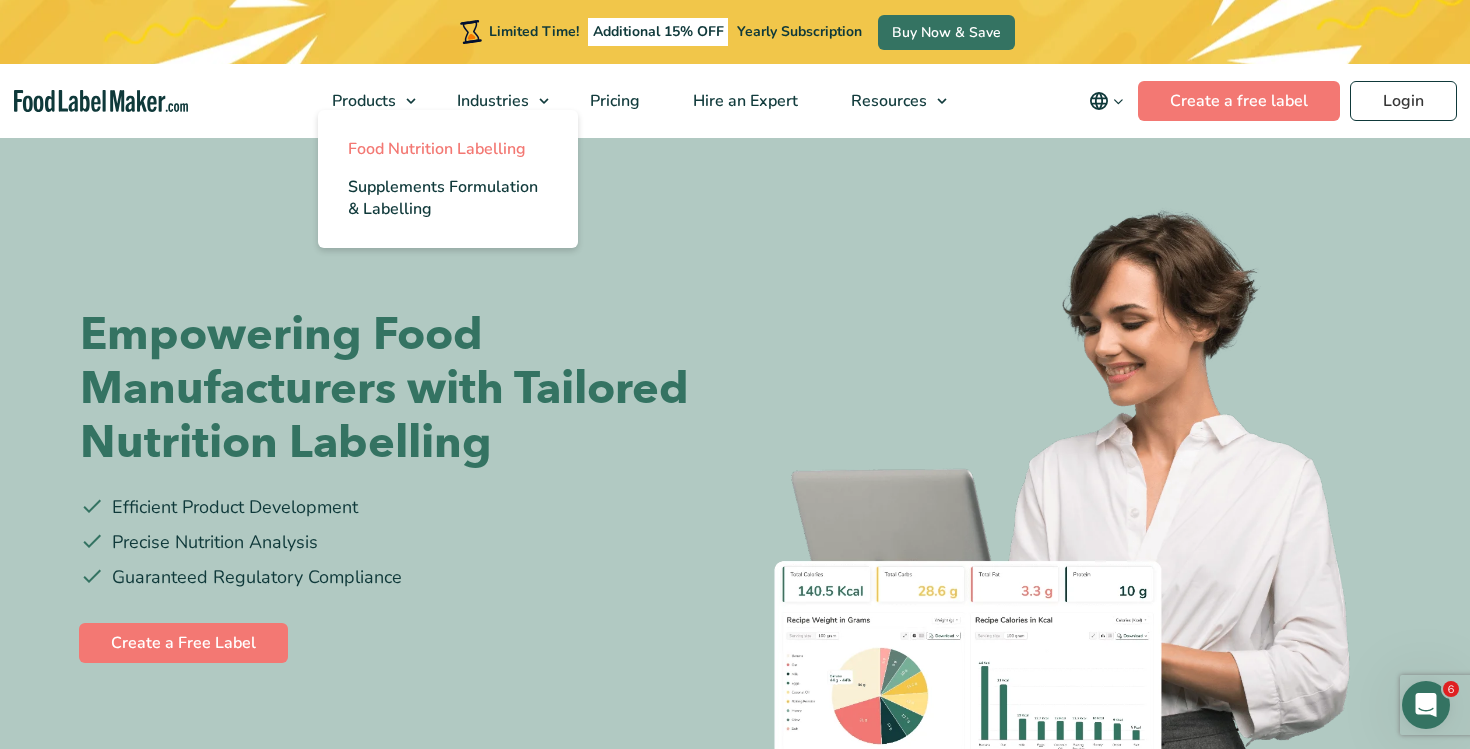 click on "Food Nutrition Labelling" at bounding box center (437, 149) 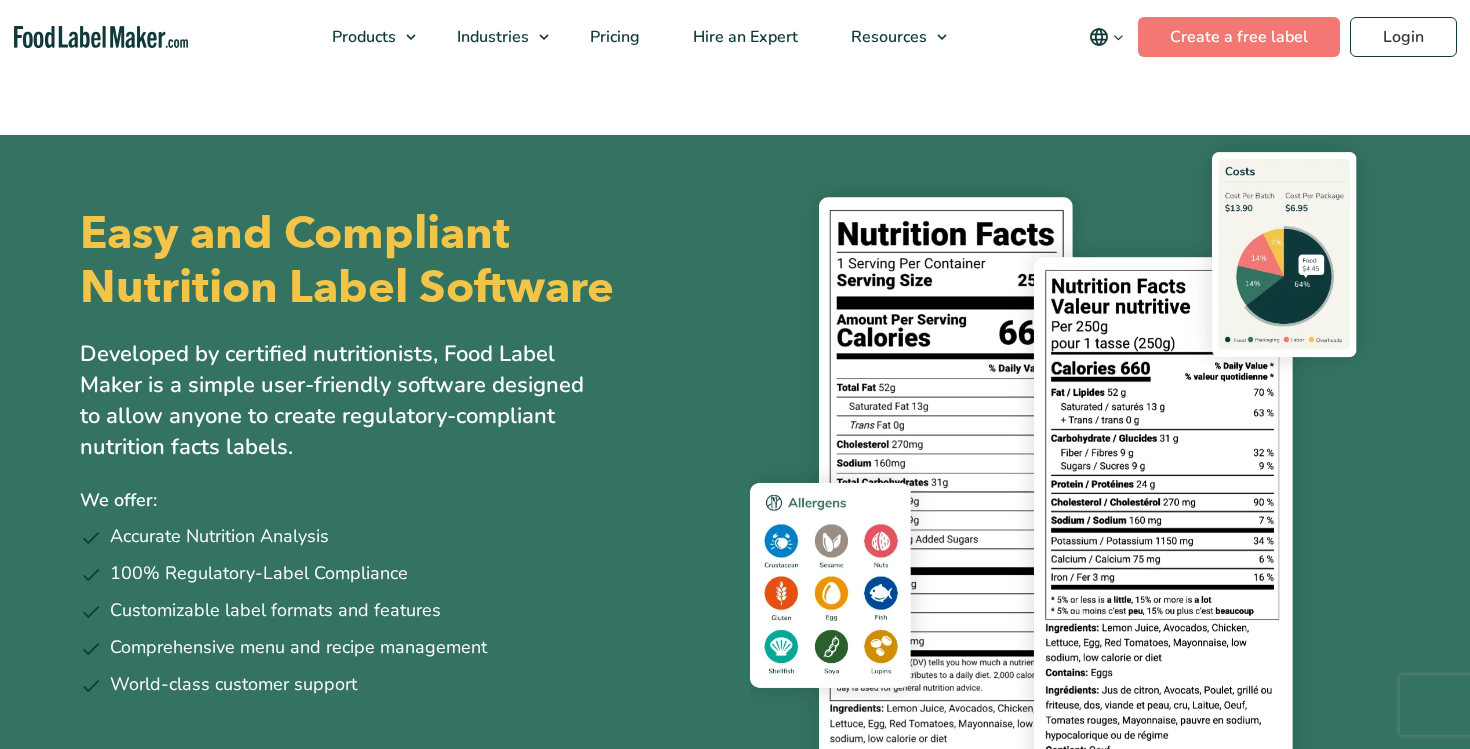 scroll, scrollTop: 0, scrollLeft: 0, axis: both 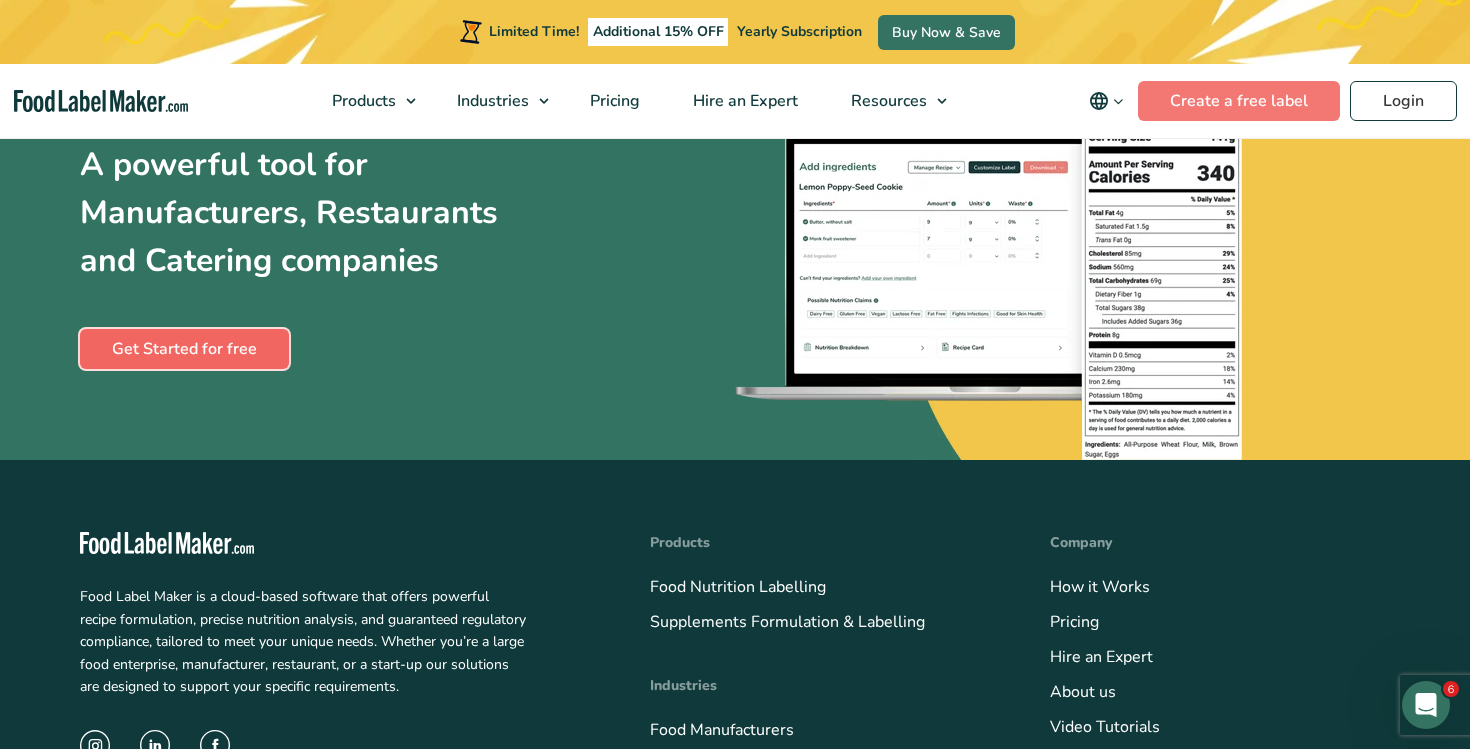 click on "Get Started for free" at bounding box center (184, 349) 